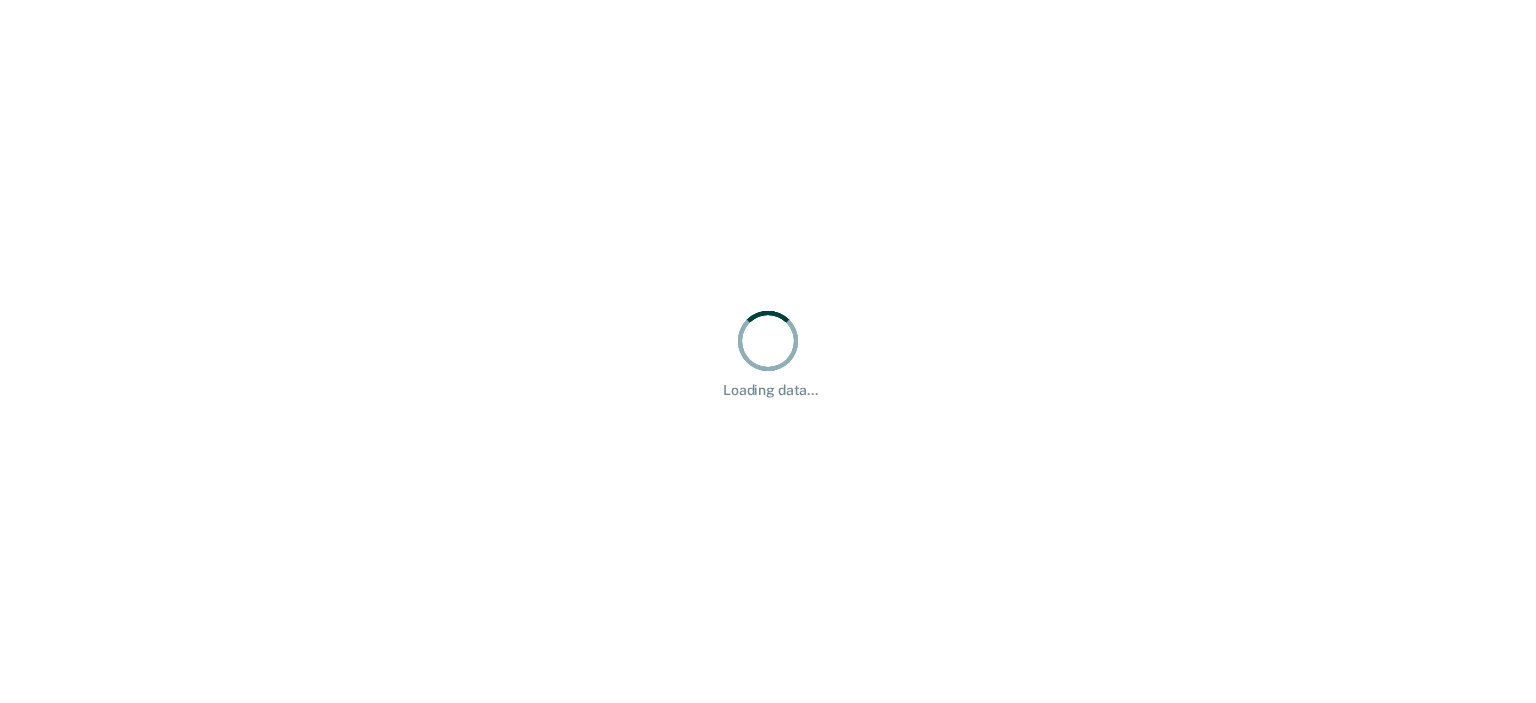 scroll, scrollTop: 0, scrollLeft: 0, axis: both 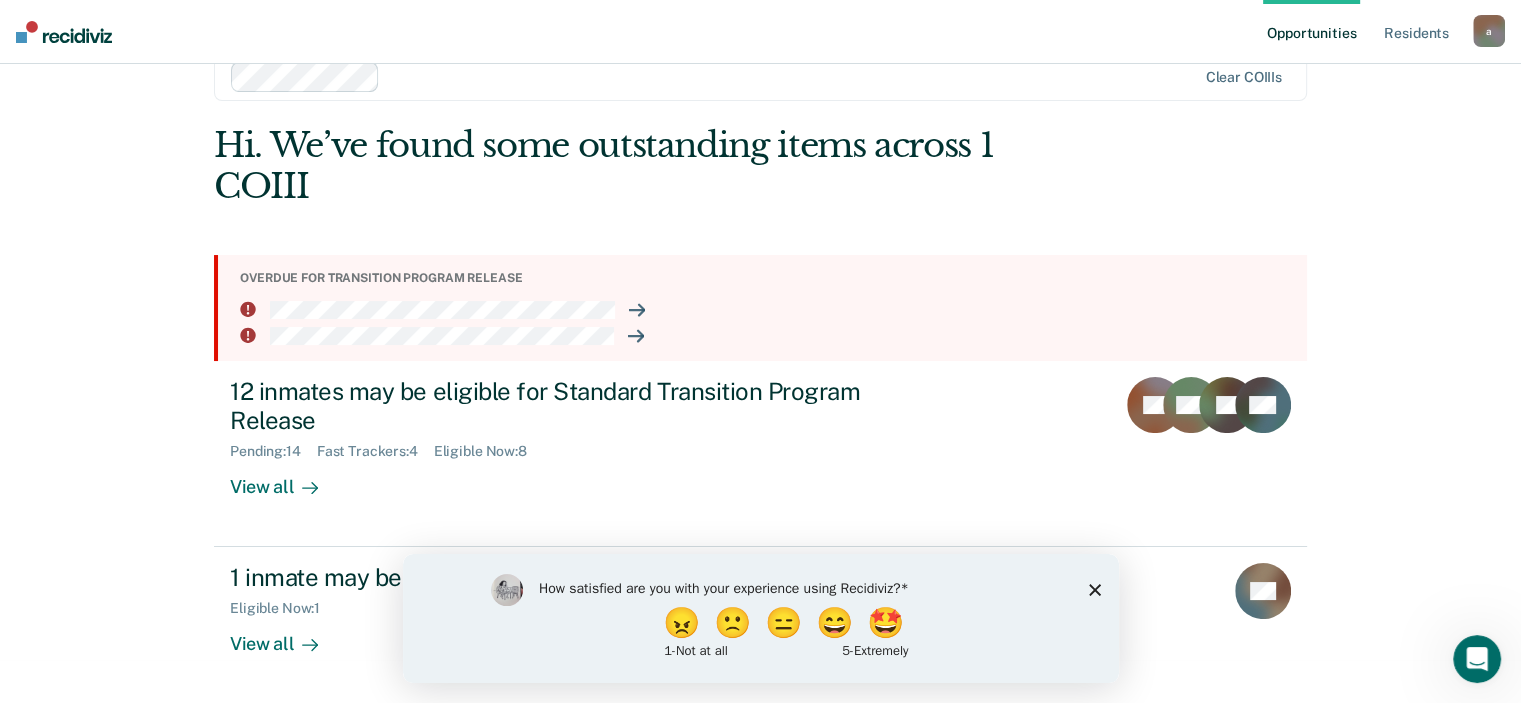 click 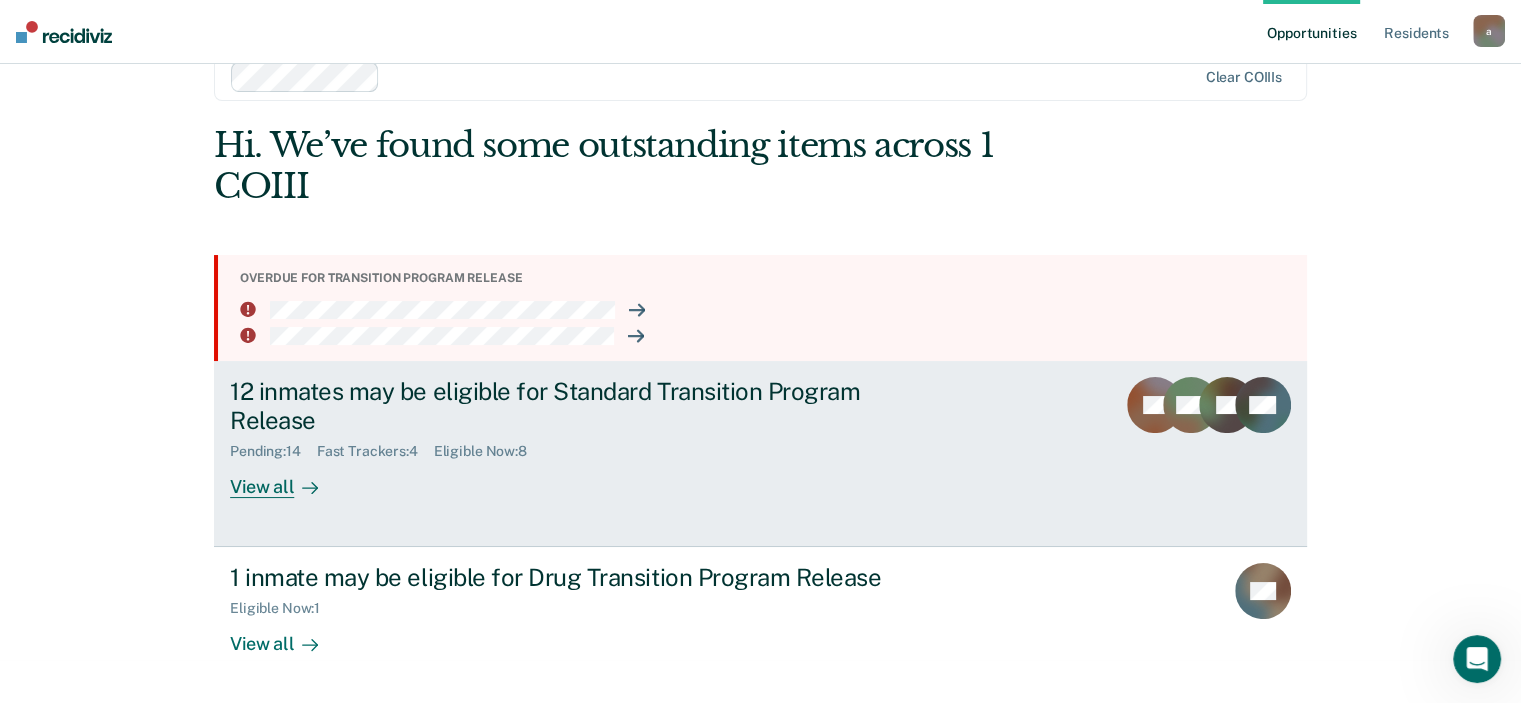 click on "12 inmates may be eligible for Standard Transition Program Release Pending :  14 Fast Trackers :  4 Eligible Now :  8 View all" at bounding box center [605, 437] 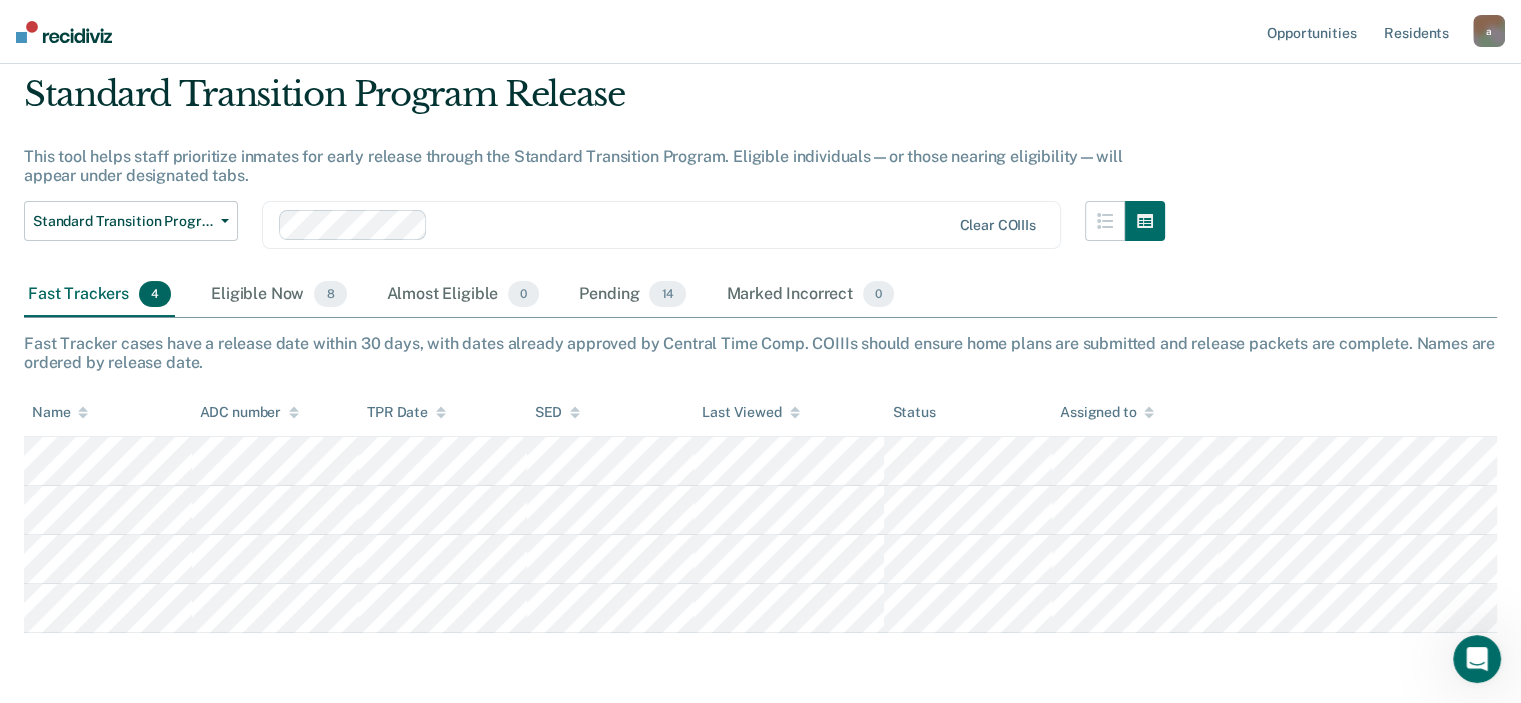 scroll, scrollTop: 136, scrollLeft: 0, axis: vertical 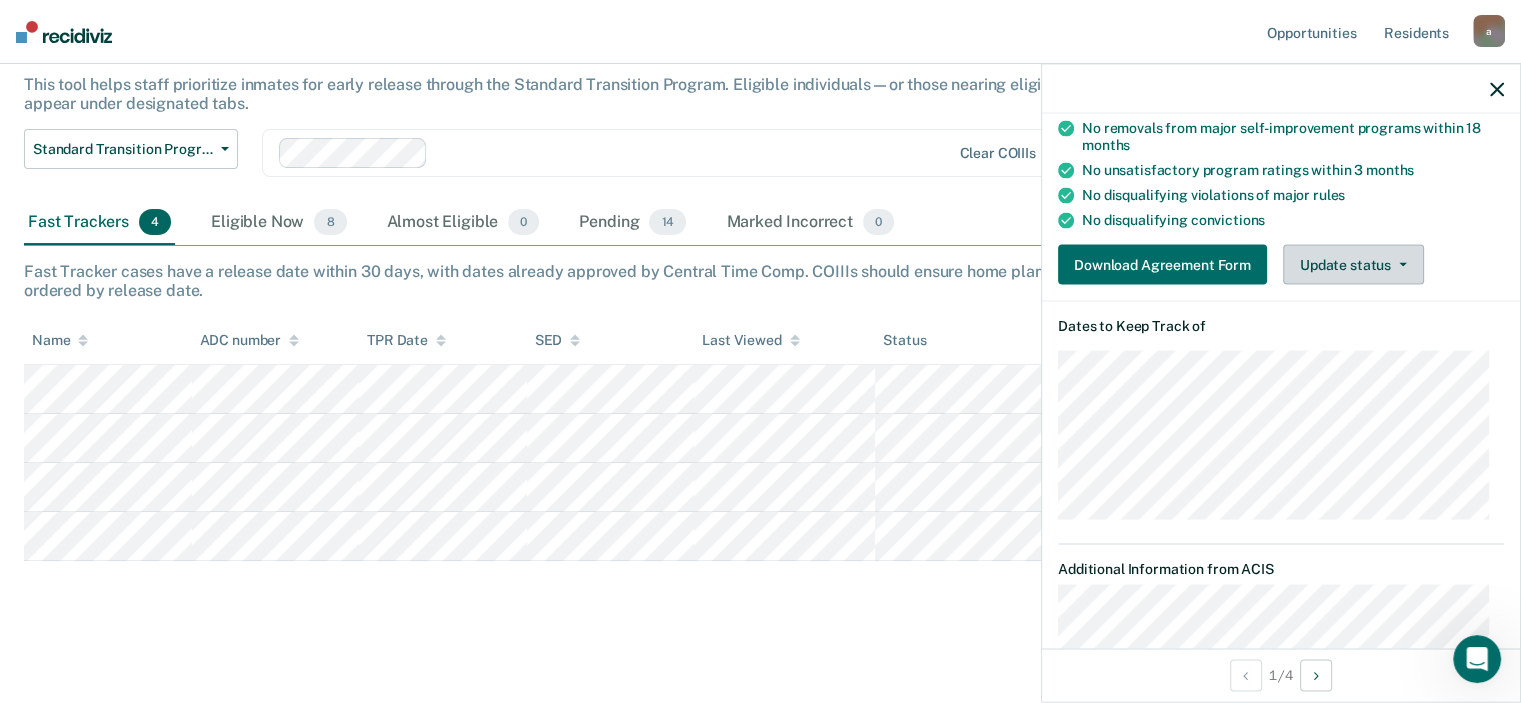 click on "Update status" at bounding box center (1353, 265) 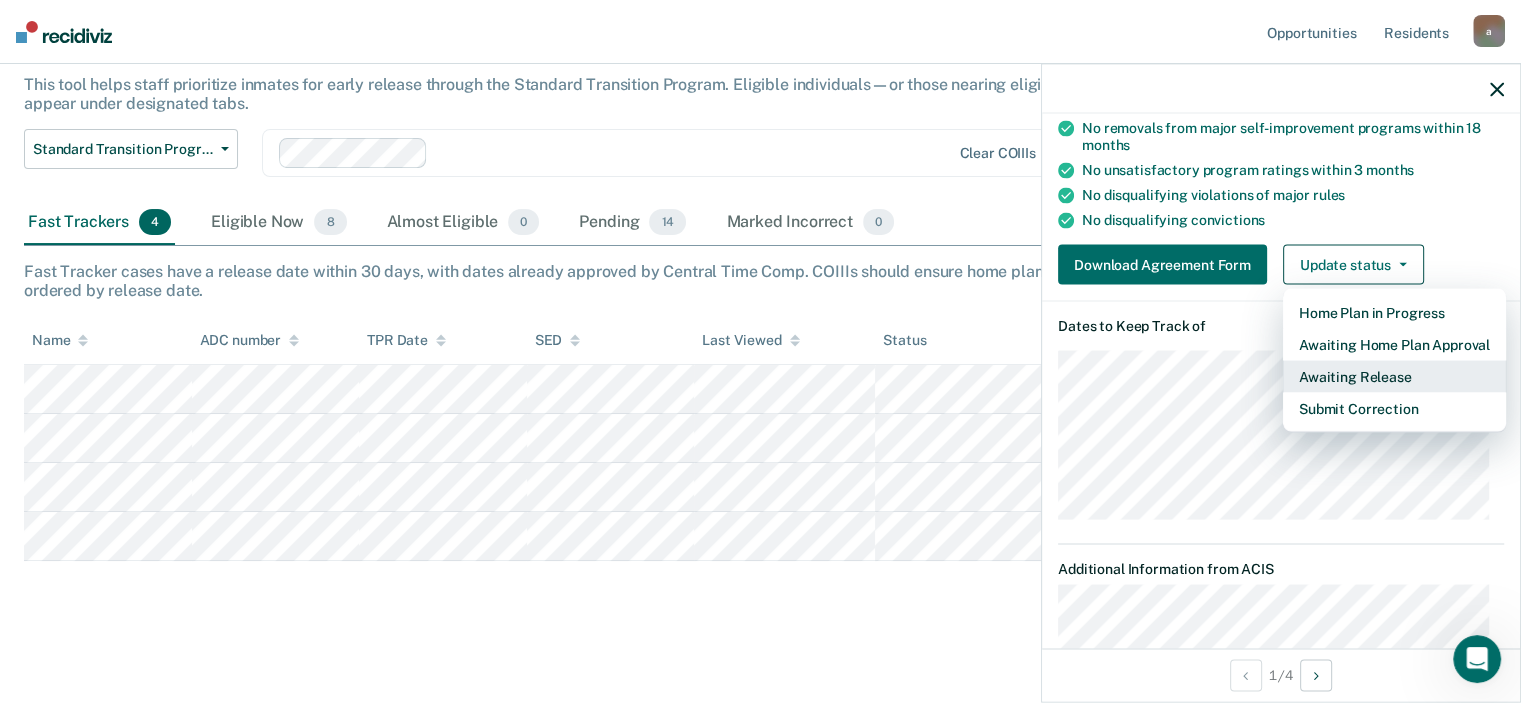 click on "Awaiting Release" at bounding box center (1394, 377) 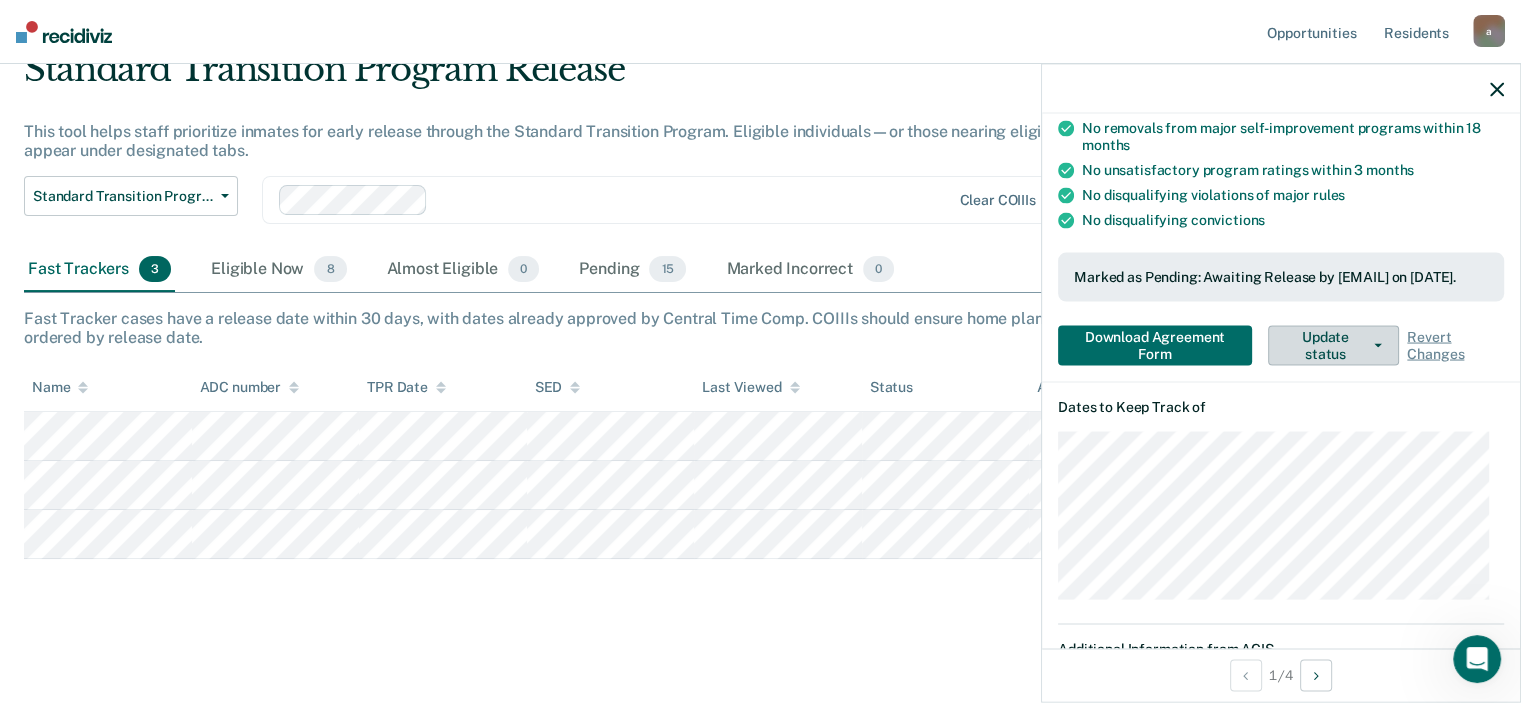scroll, scrollTop: 87, scrollLeft: 0, axis: vertical 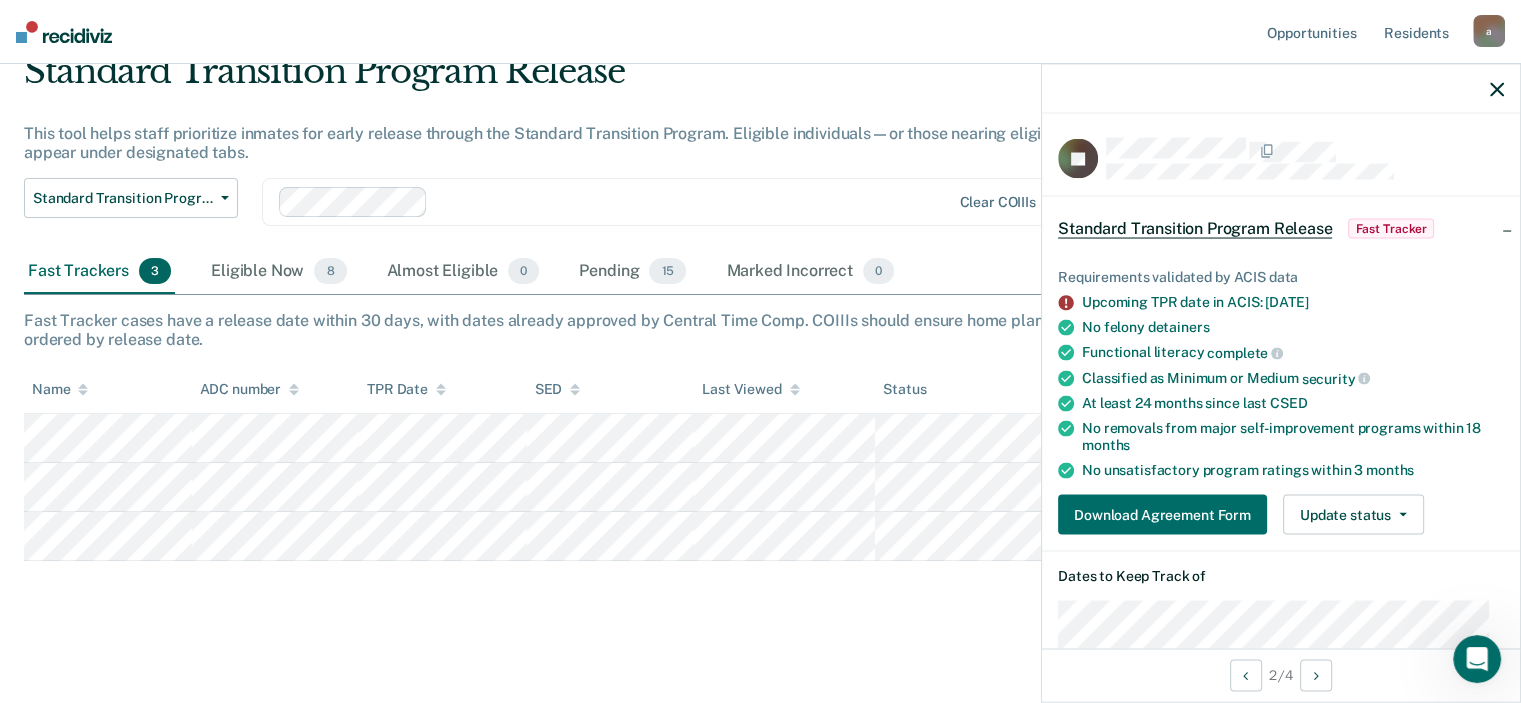 drag, startPoint x: 1412, startPoint y: 543, endPoint x: 1401, endPoint y: 531, distance: 16.27882 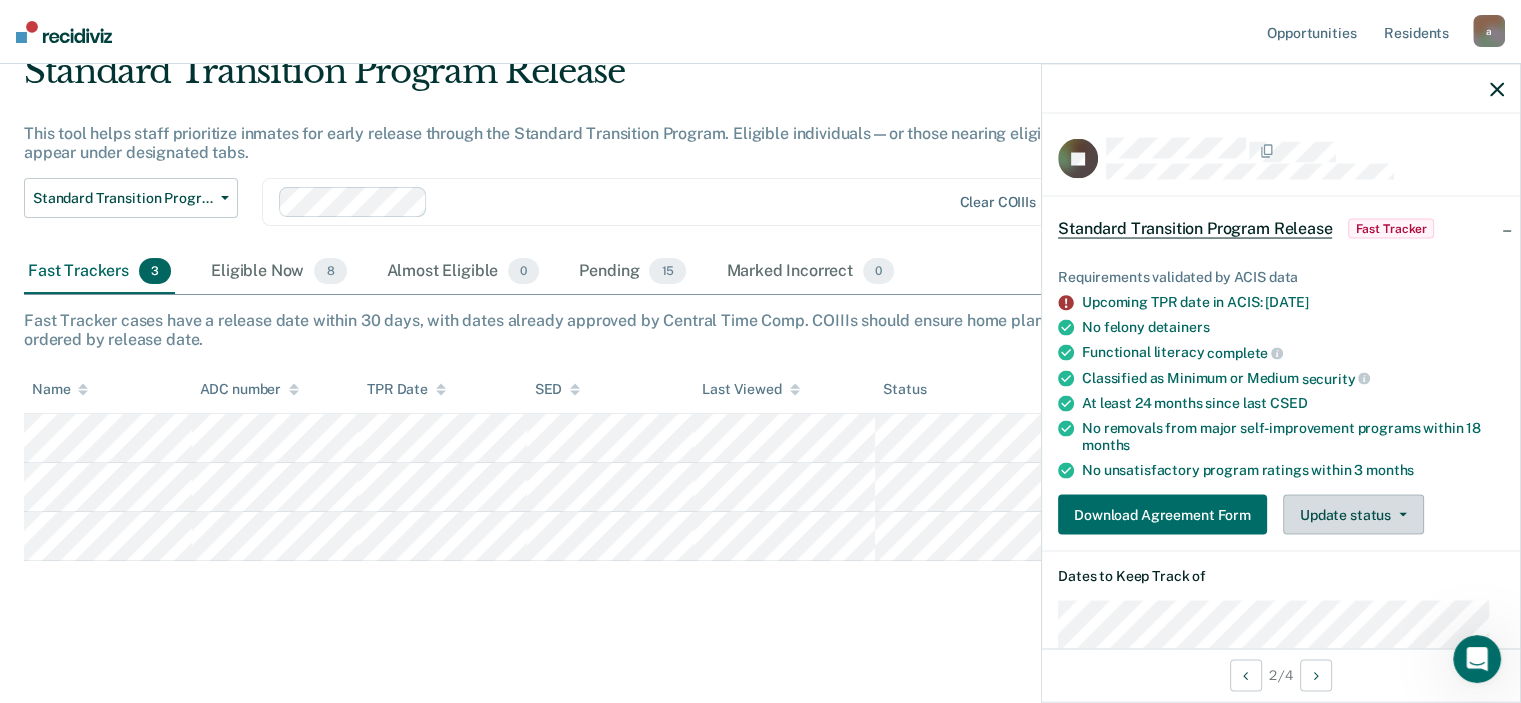 click on "Update status" at bounding box center [1353, 515] 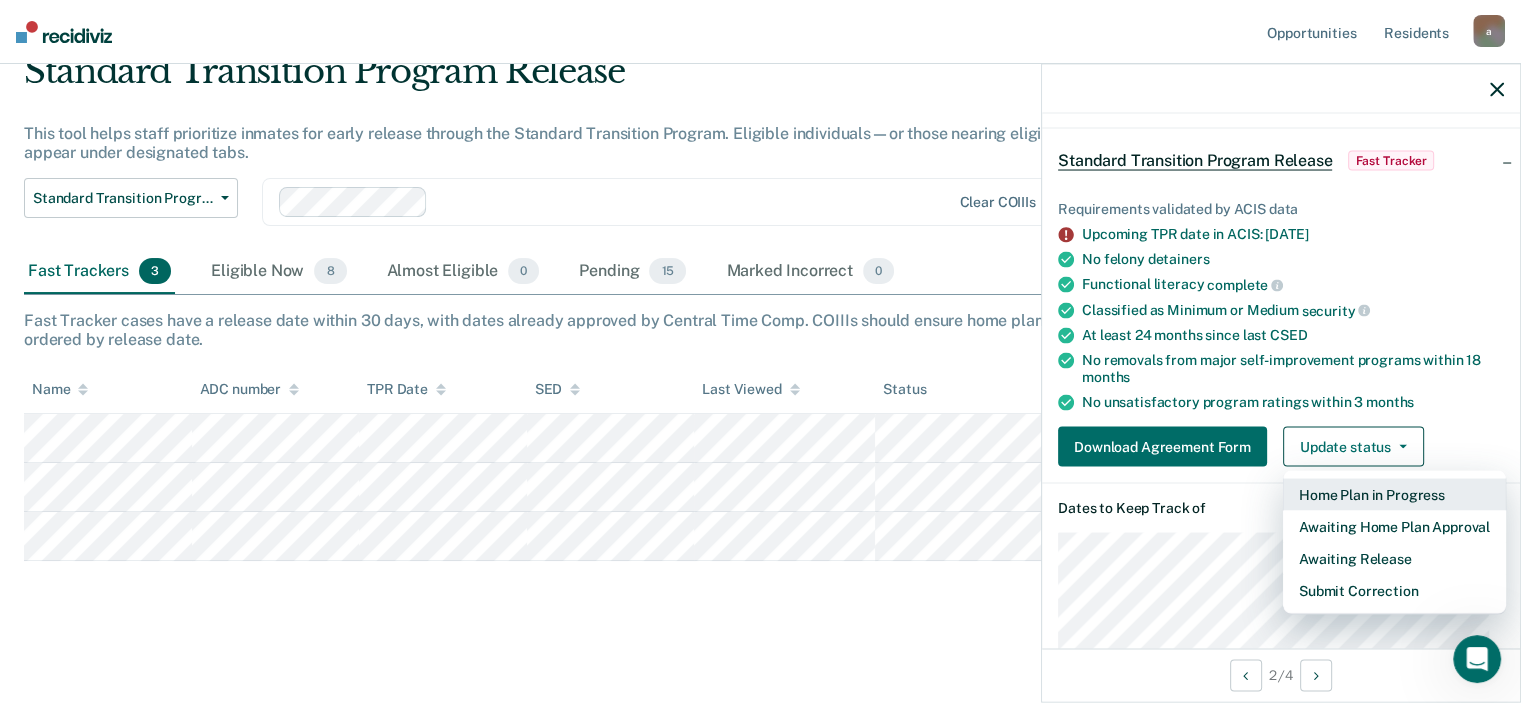scroll, scrollTop: 100, scrollLeft: 0, axis: vertical 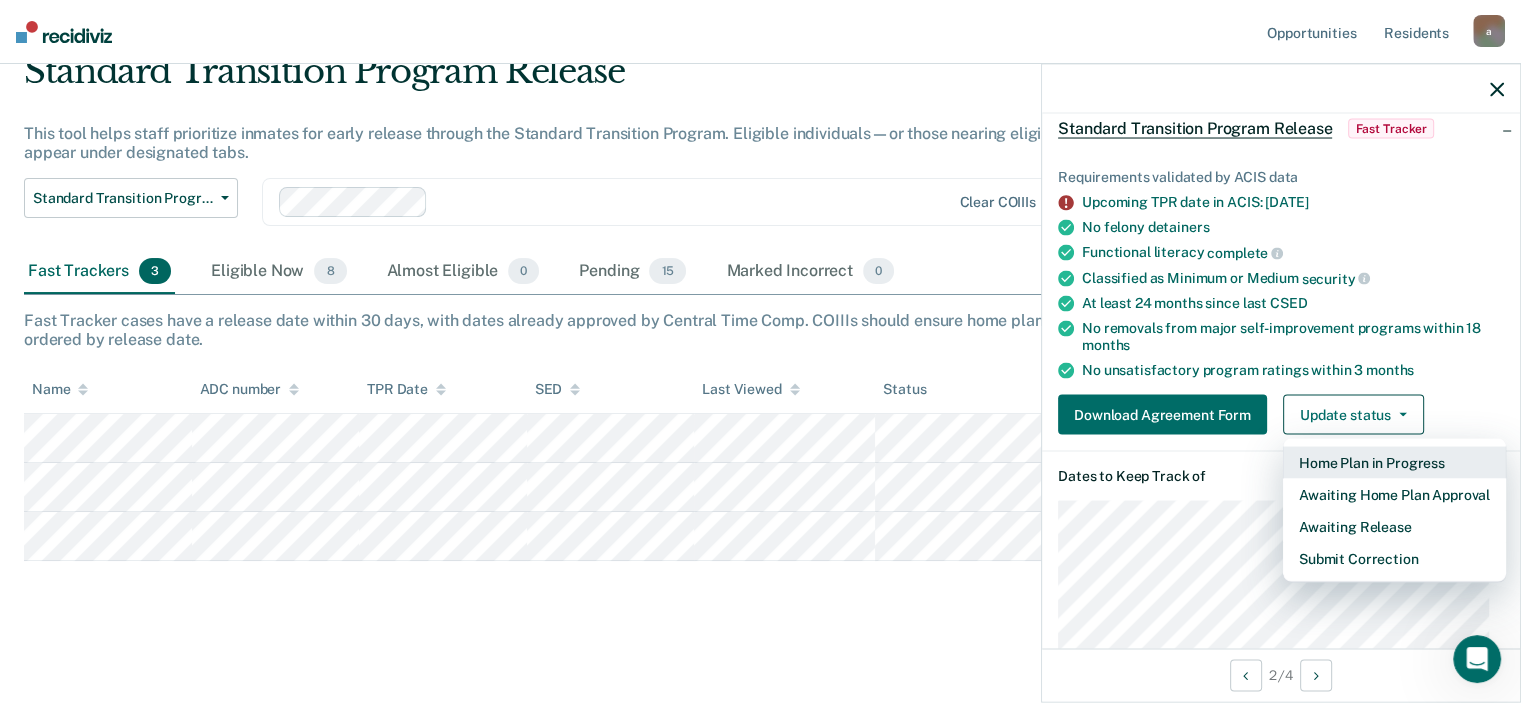 click on "Home Plan in Progress" at bounding box center (1394, 463) 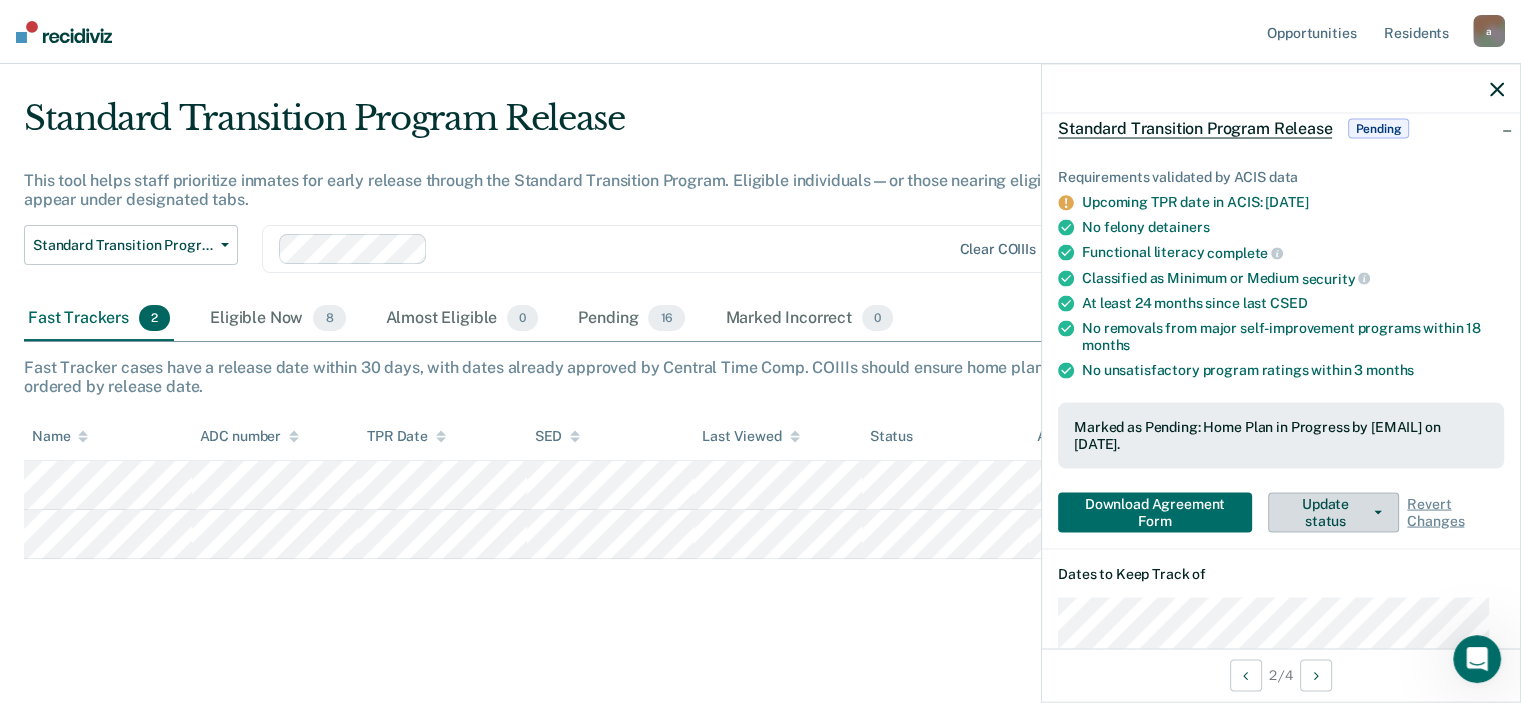 scroll, scrollTop: 38, scrollLeft: 0, axis: vertical 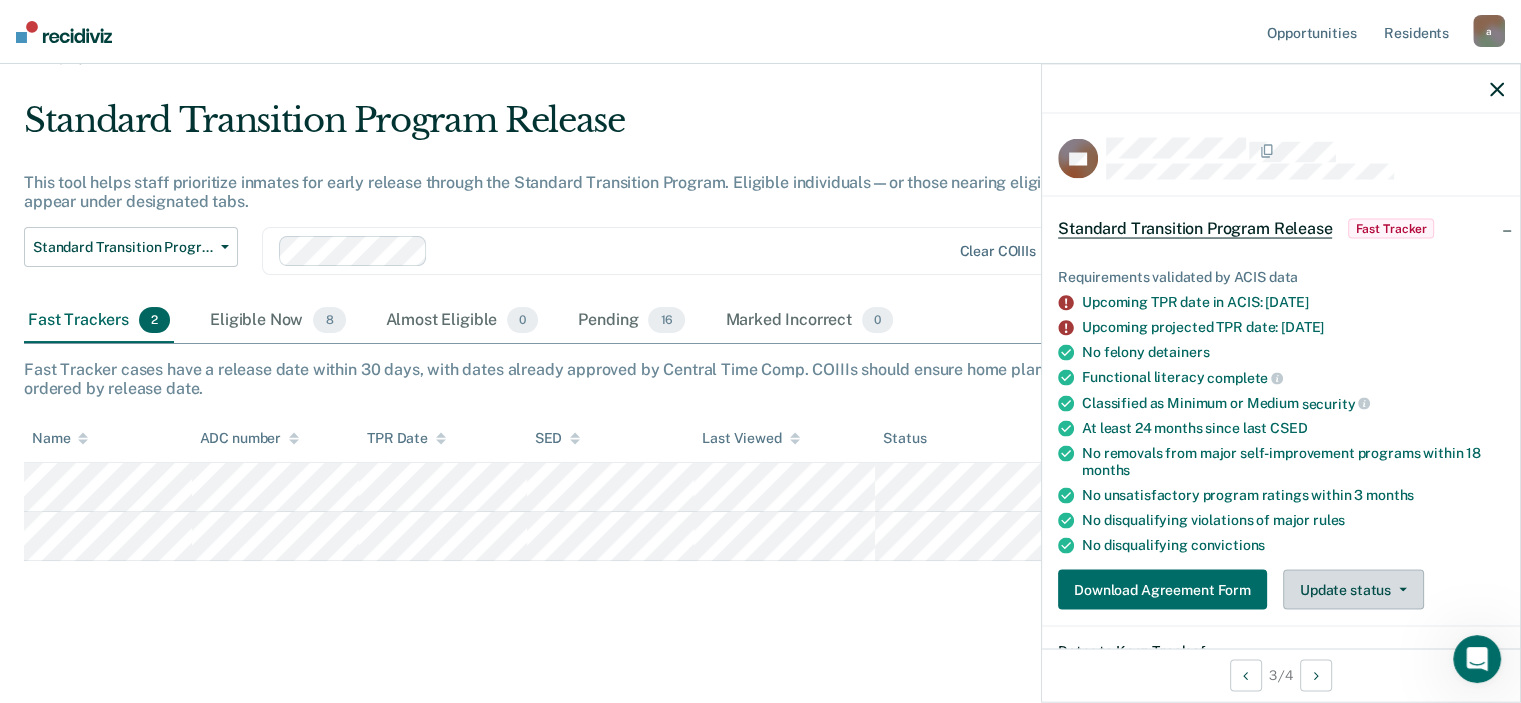click on "Update status" at bounding box center [1353, 590] 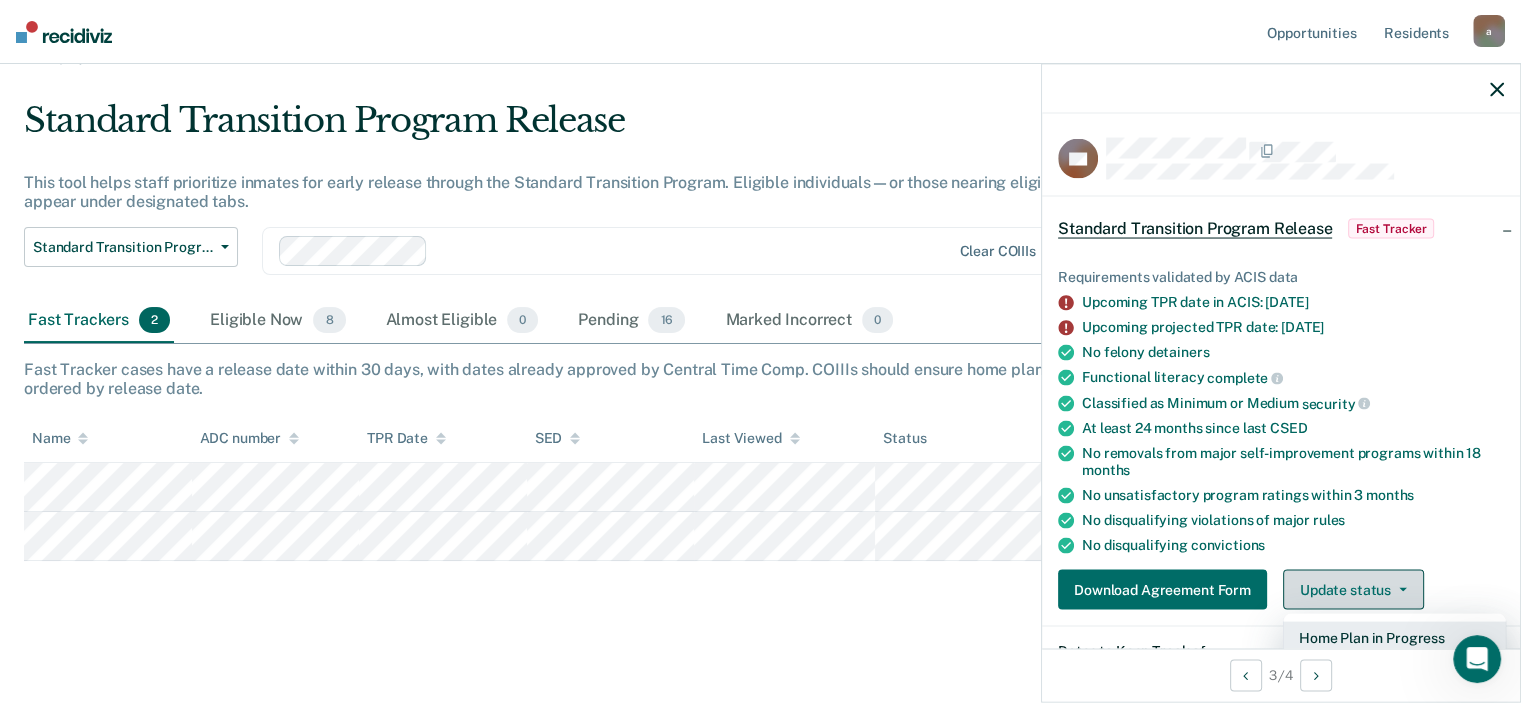 scroll, scrollTop: 1, scrollLeft: 0, axis: vertical 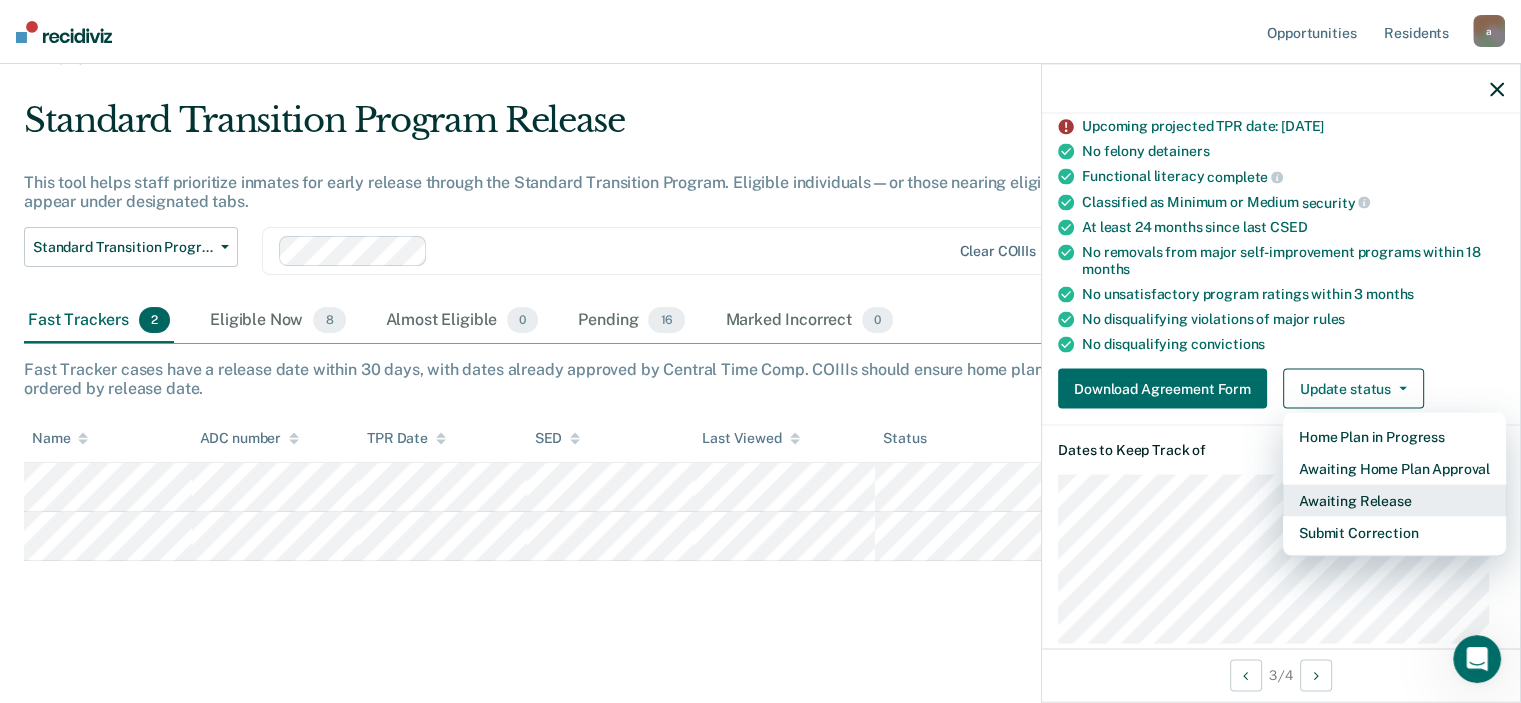 click on "Awaiting Release" at bounding box center [1394, 501] 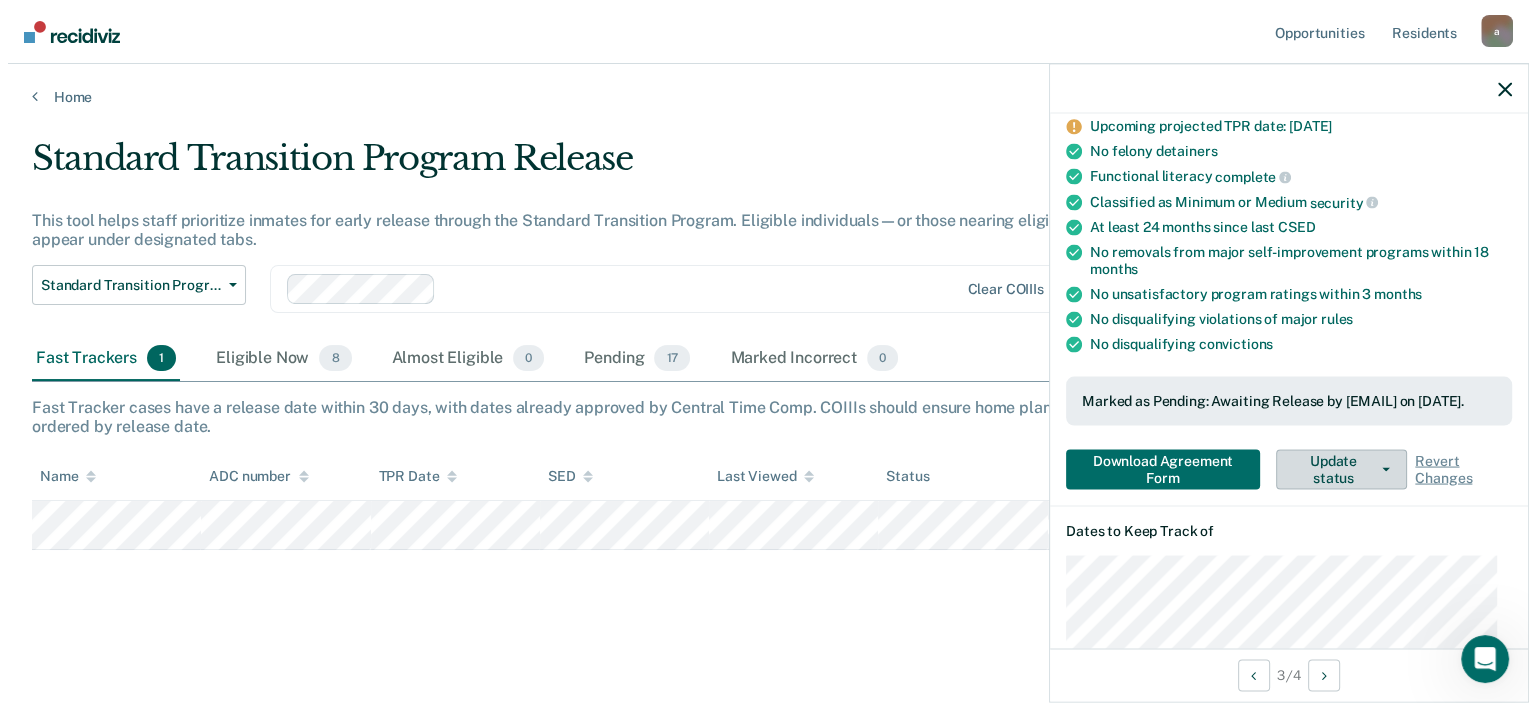 scroll, scrollTop: 0, scrollLeft: 0, axis: both 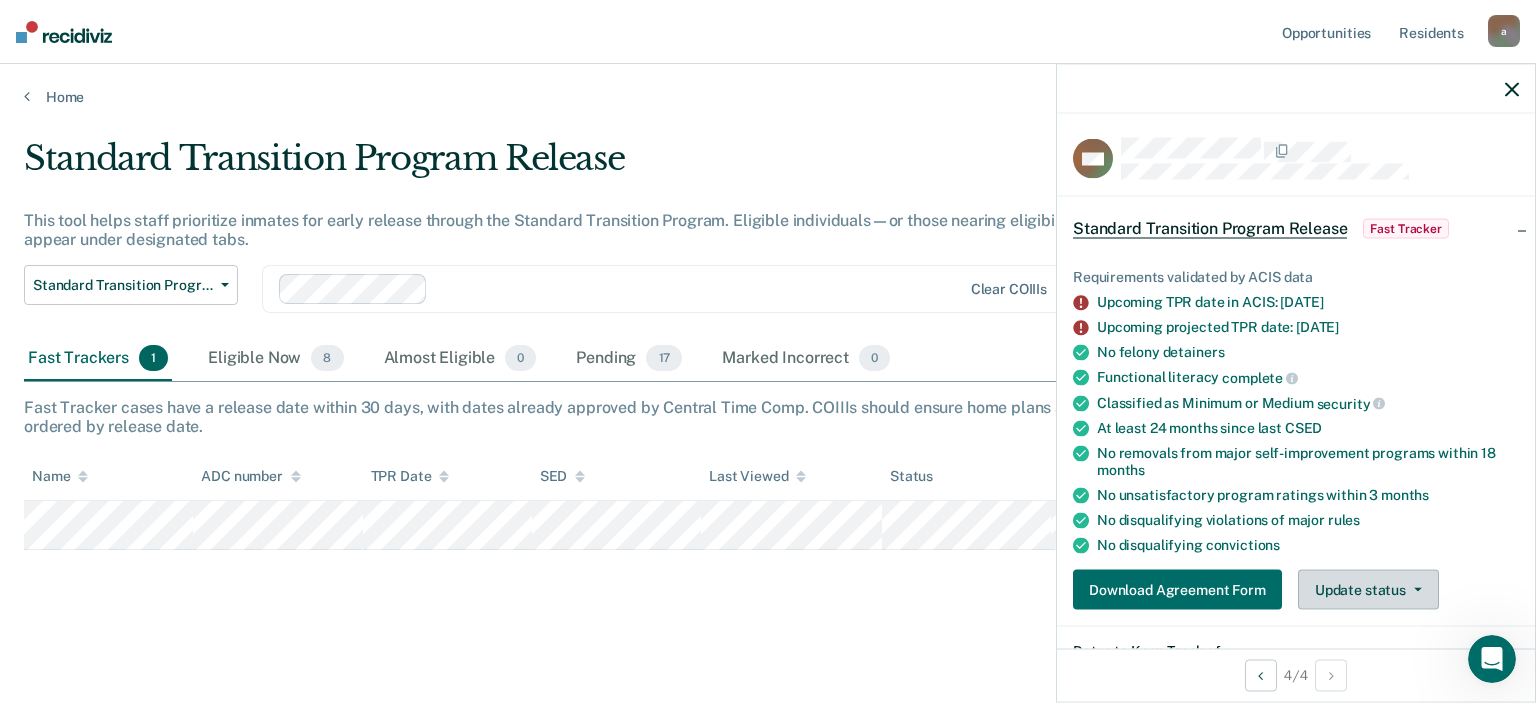 click on "Update status" at bounding box center (1368, 590) 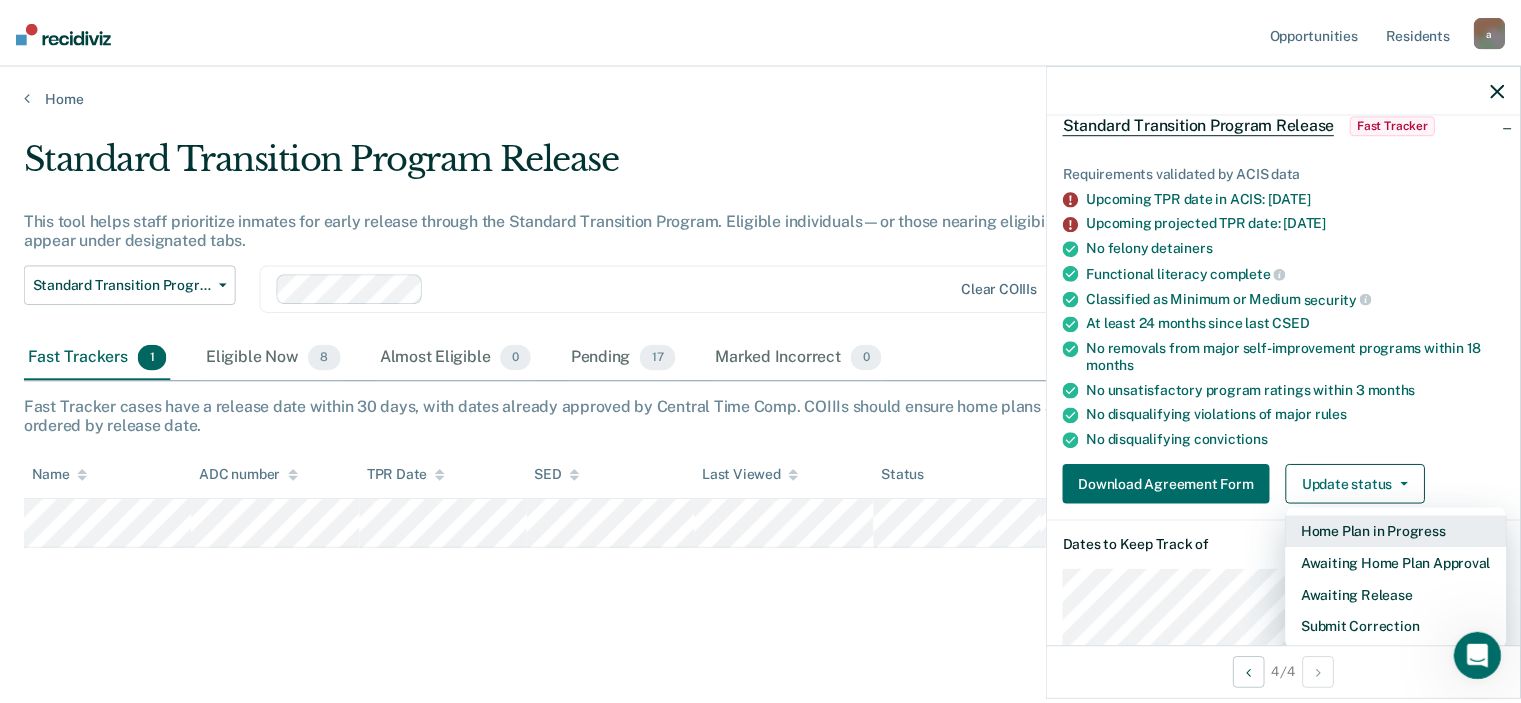 scroll, scrollTop: 201, scrollLeft: 0, axis: vertical 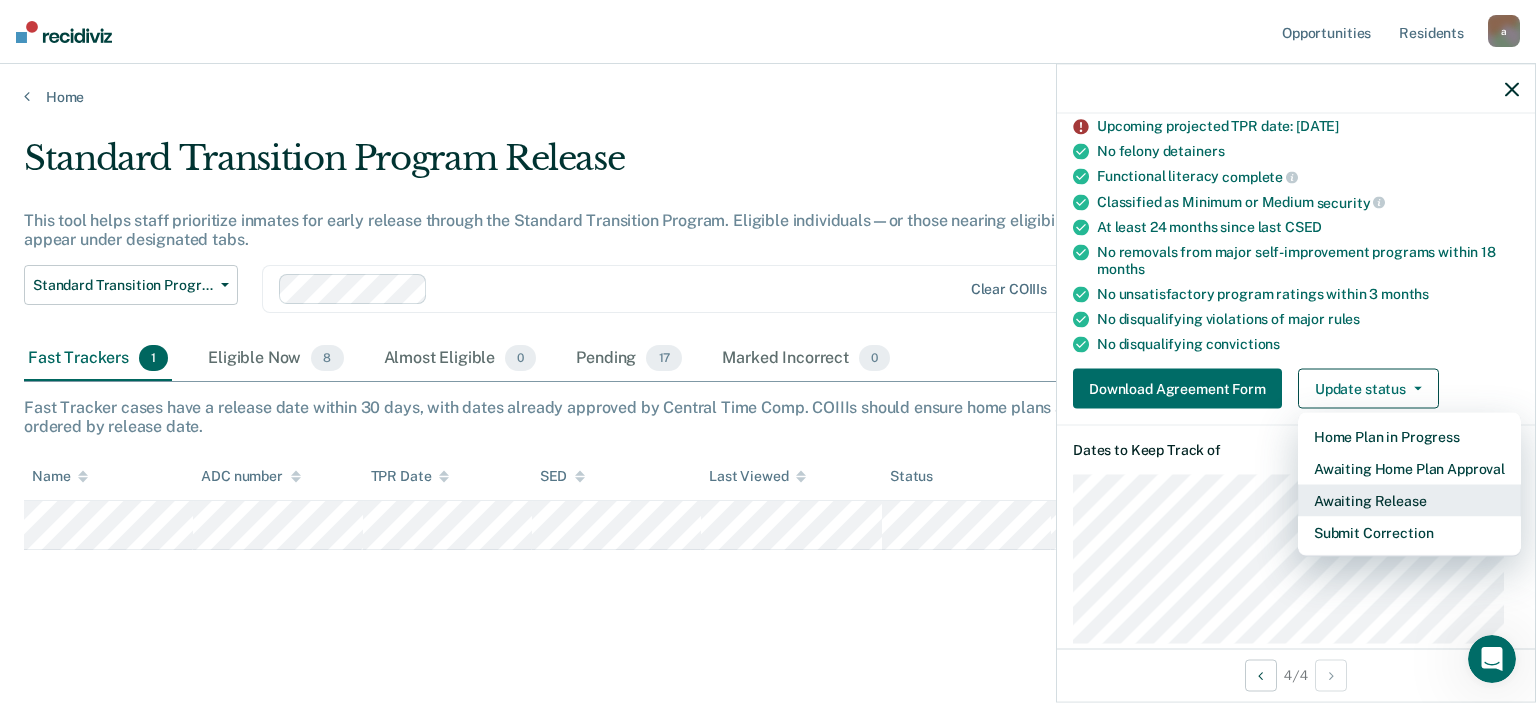 click on "Awaiting Release" at bounding box center (1409, 501) 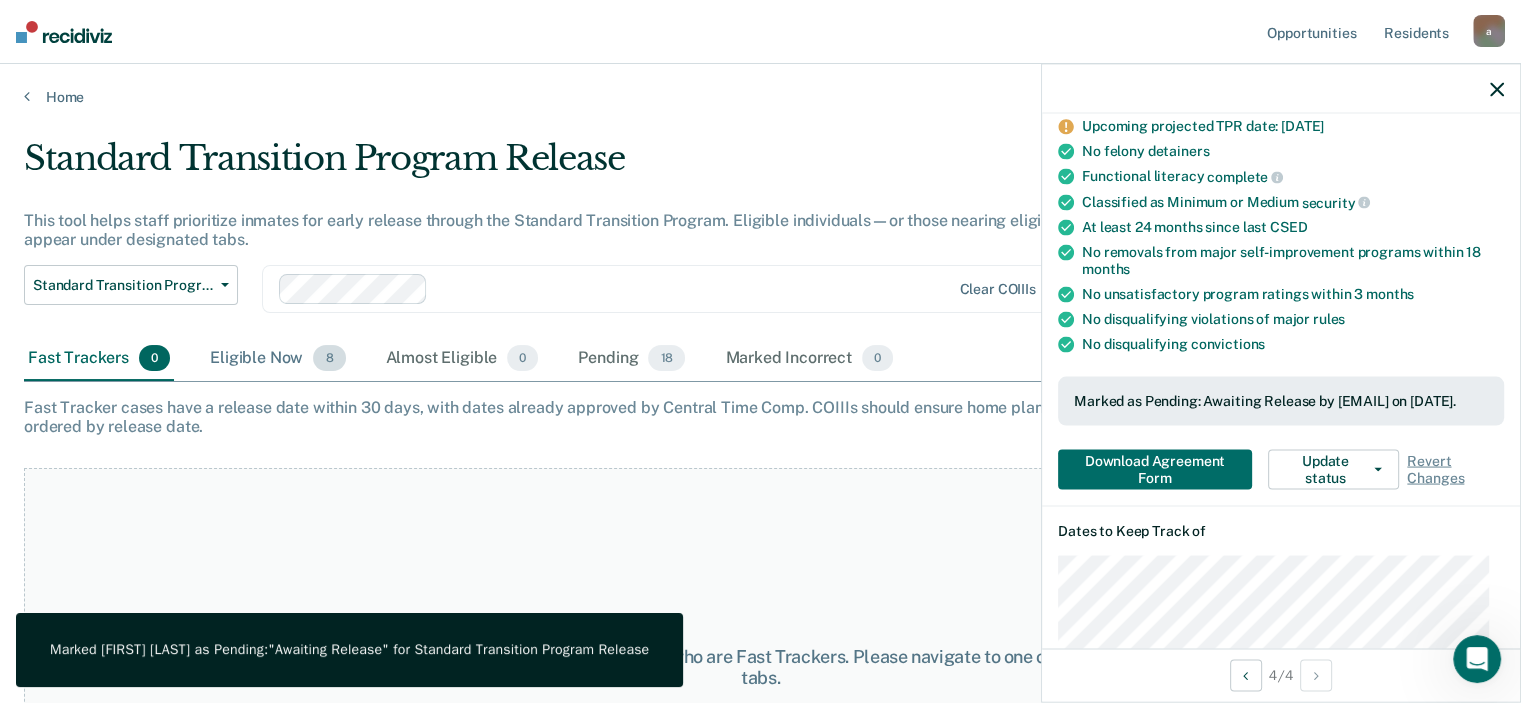click on "Eligible Now 8" at bounding box center [277, 359] 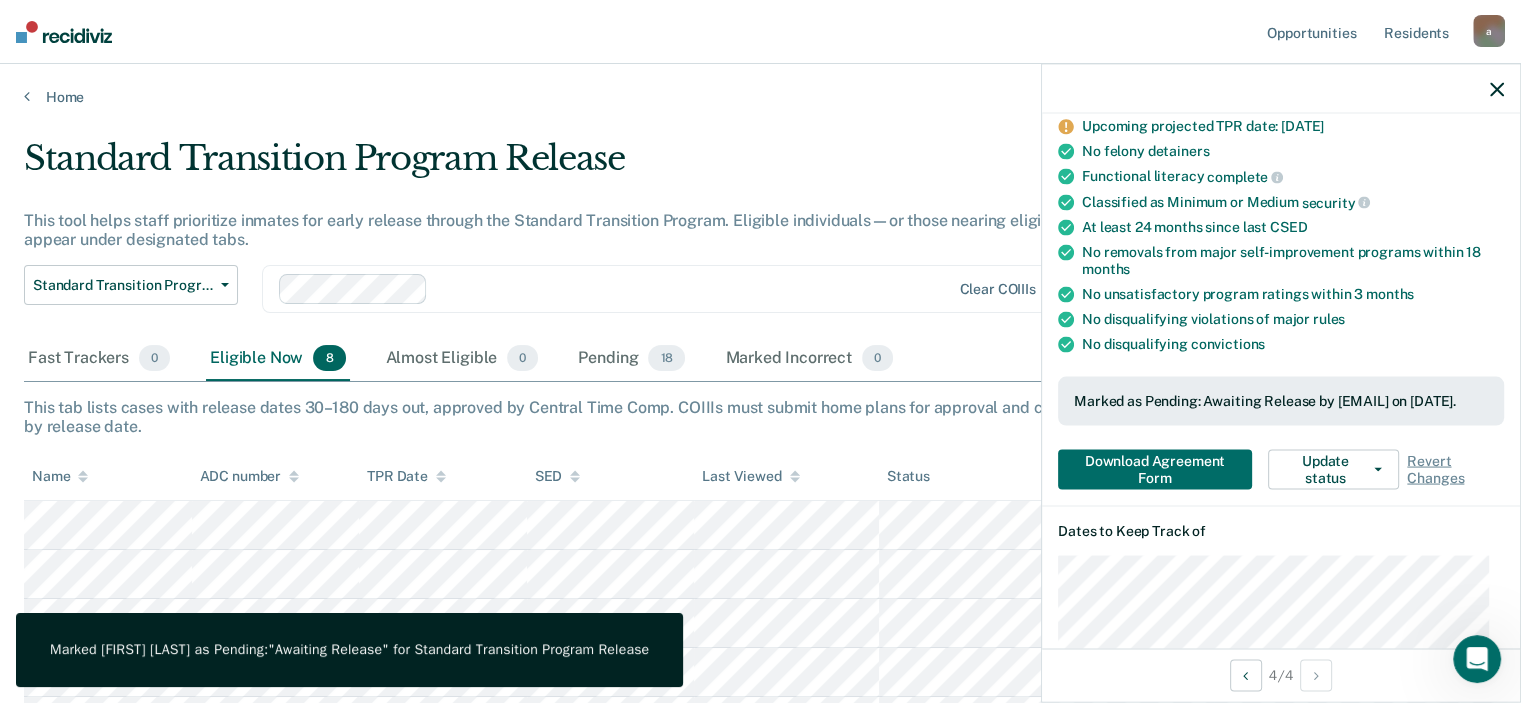 scroll, scrollTop: 200, scrollLeft: 0, axis: vertical 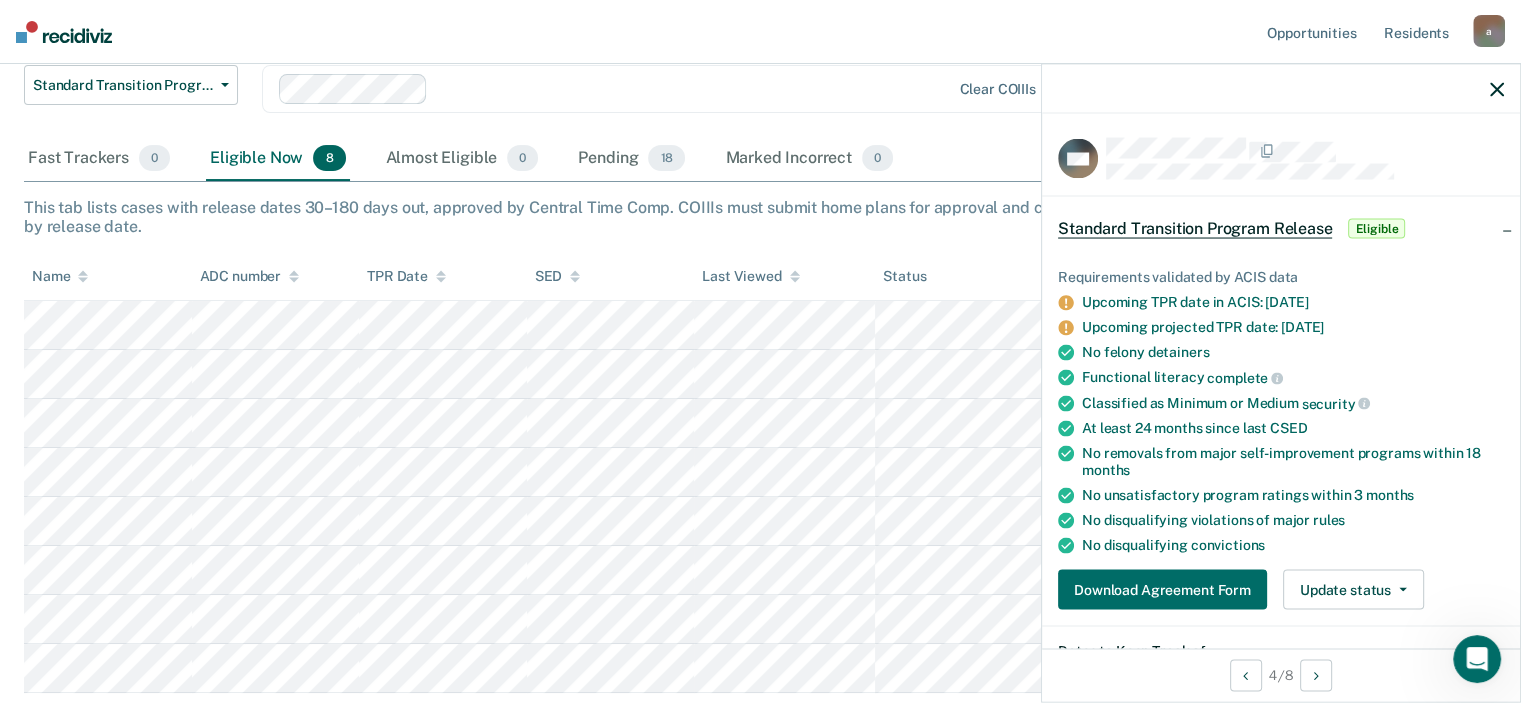 click on "Requirements validated by ACIS data Upcoming TPR date in ACIS: [DATE] Upcoming projected TPR date: [DATE] No felony   detainers Functional literacy   complete   Classified as Minimum or Medium   security   At least 24 months since last   CSED No removals from major self-improvement programs within 18   months No unsatisfactory program ratings within 3   months No disqualifying violations of major   rules No disqualifying   convictions" at bounding box center [1281, 411] 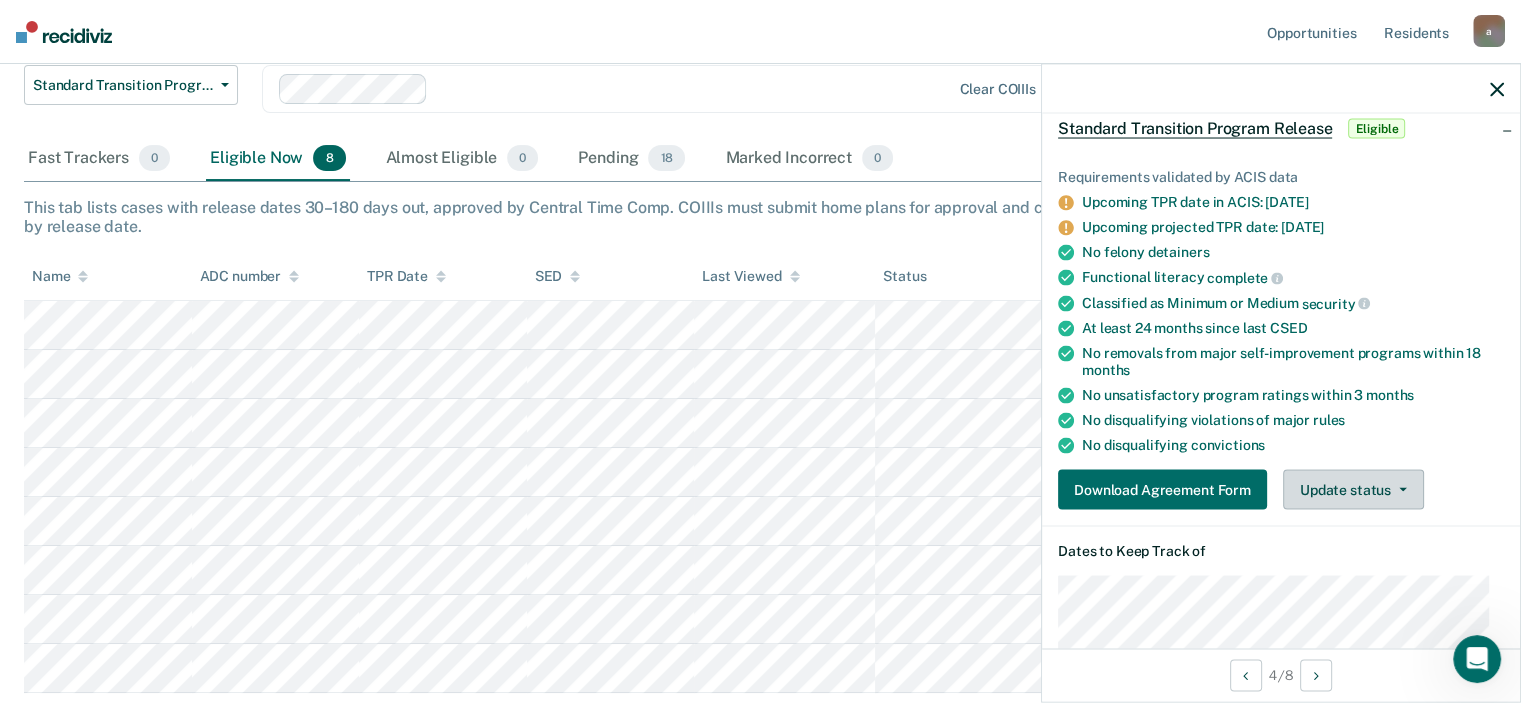 click on "Update status" at bounding box center [1353, 490] 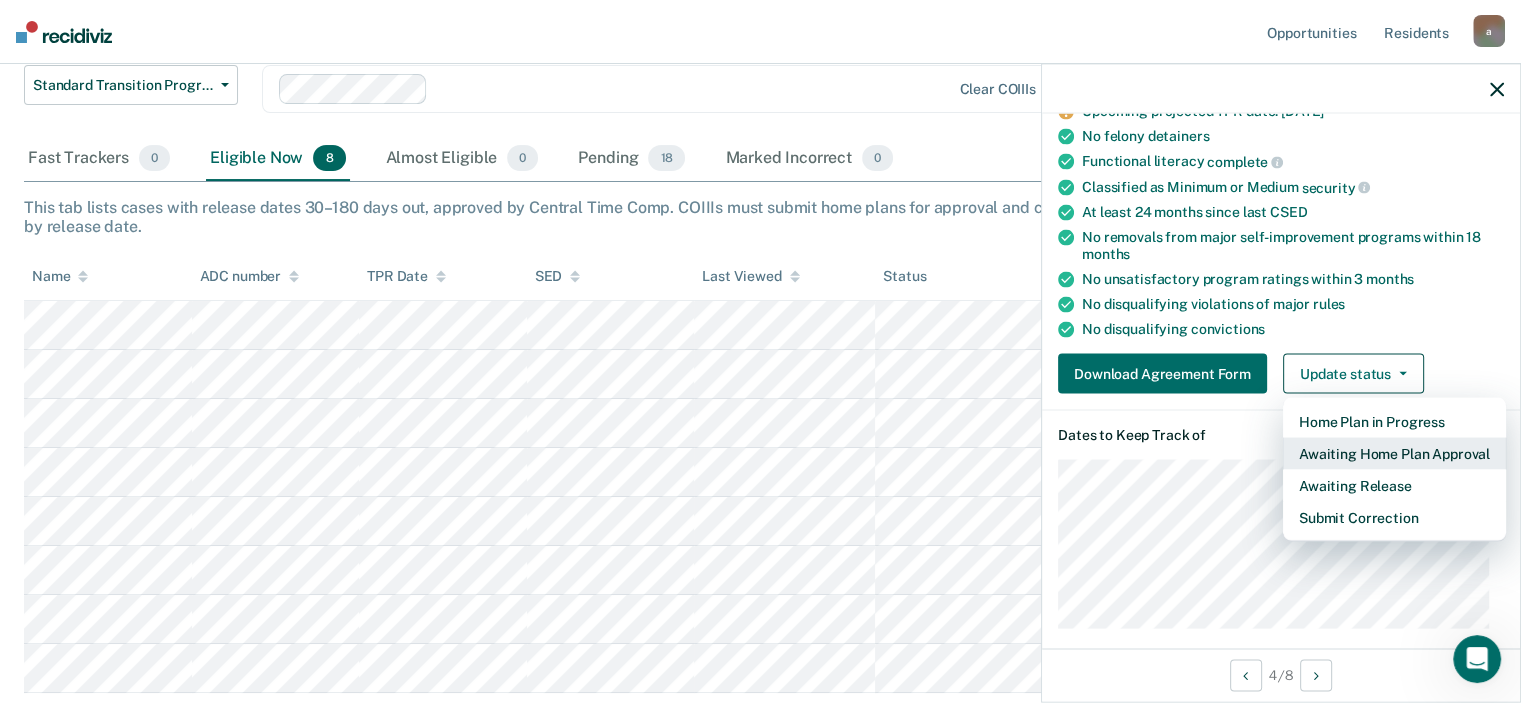 scroll, scrollTop: 300, scrollLeft: 0, axis: vertical 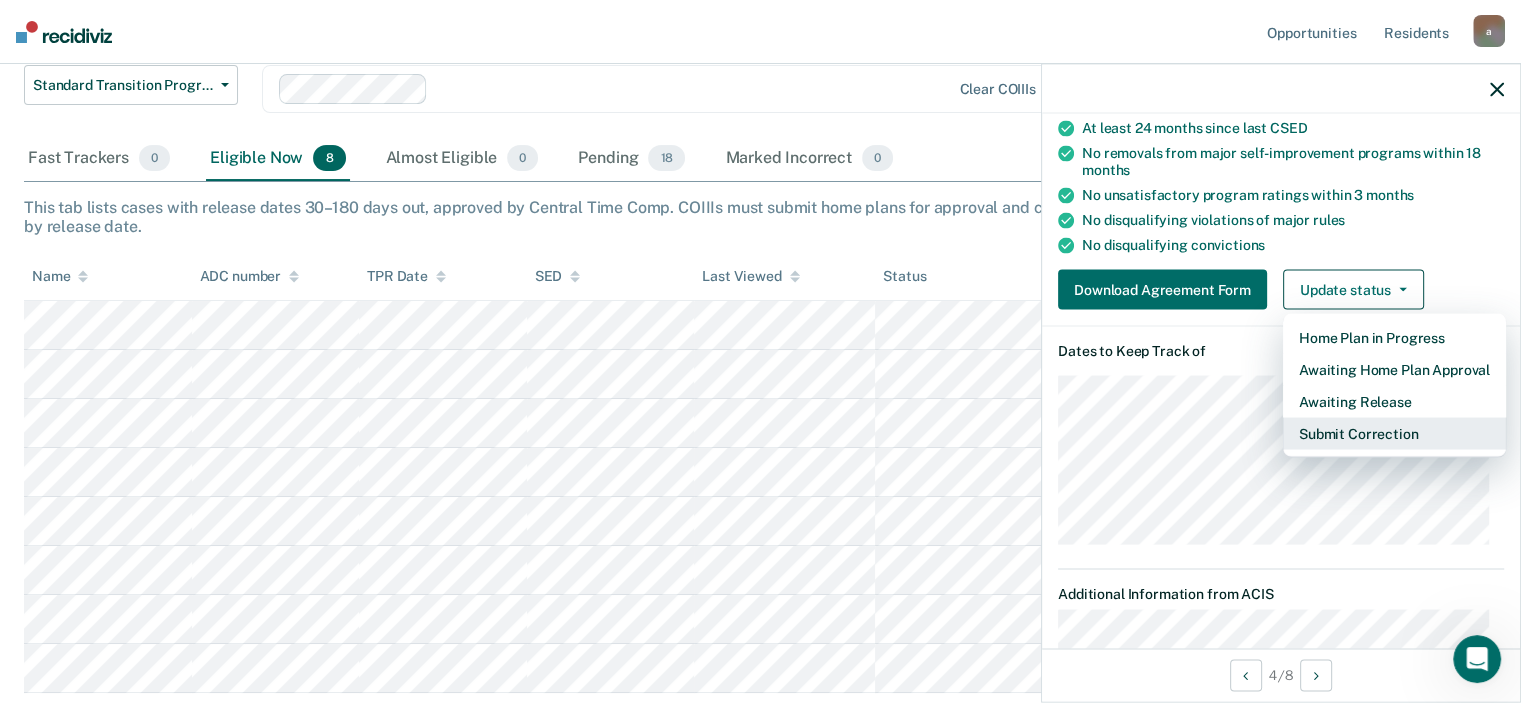 click on "Submit Correction" at bounding box center (1394, 434) 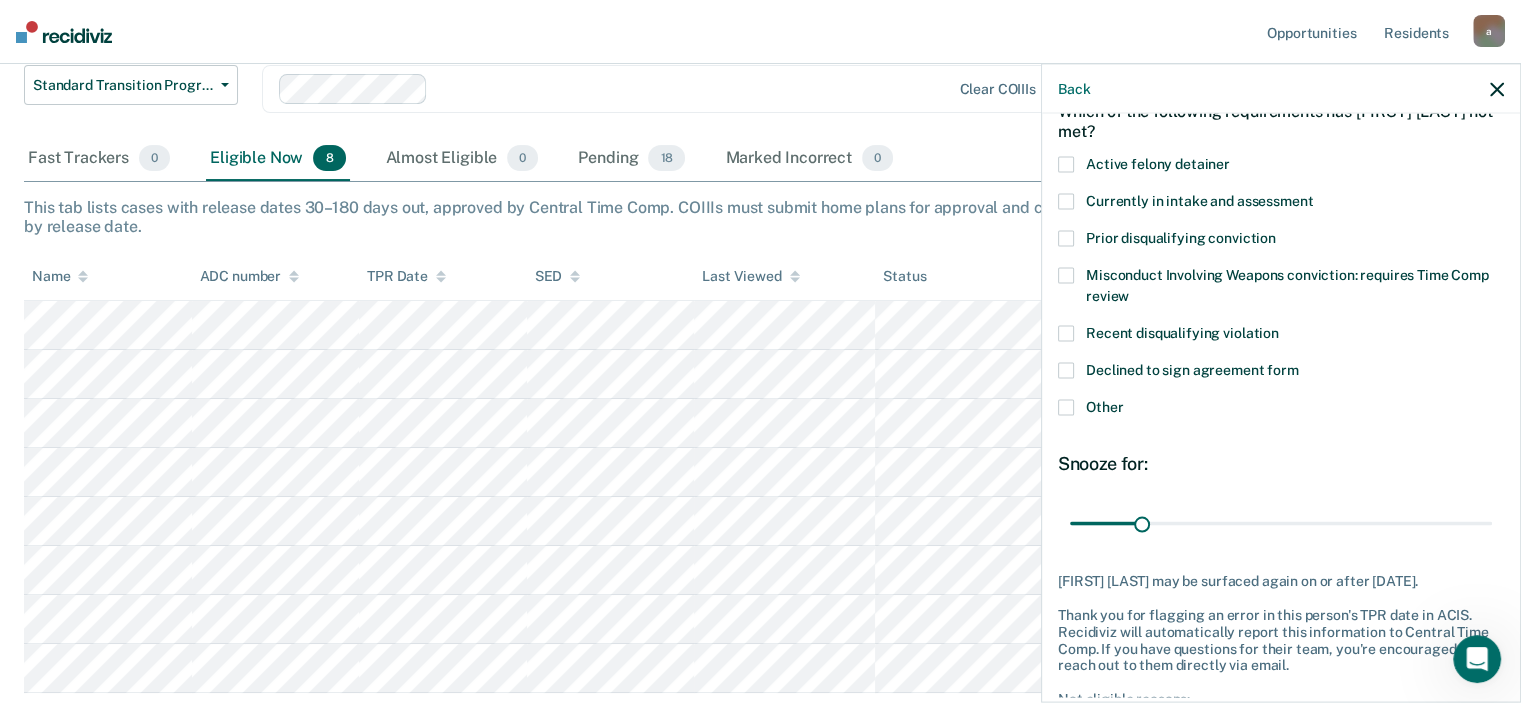 scroll, scrollTop: 0, scrollLeft: 0, axis: both 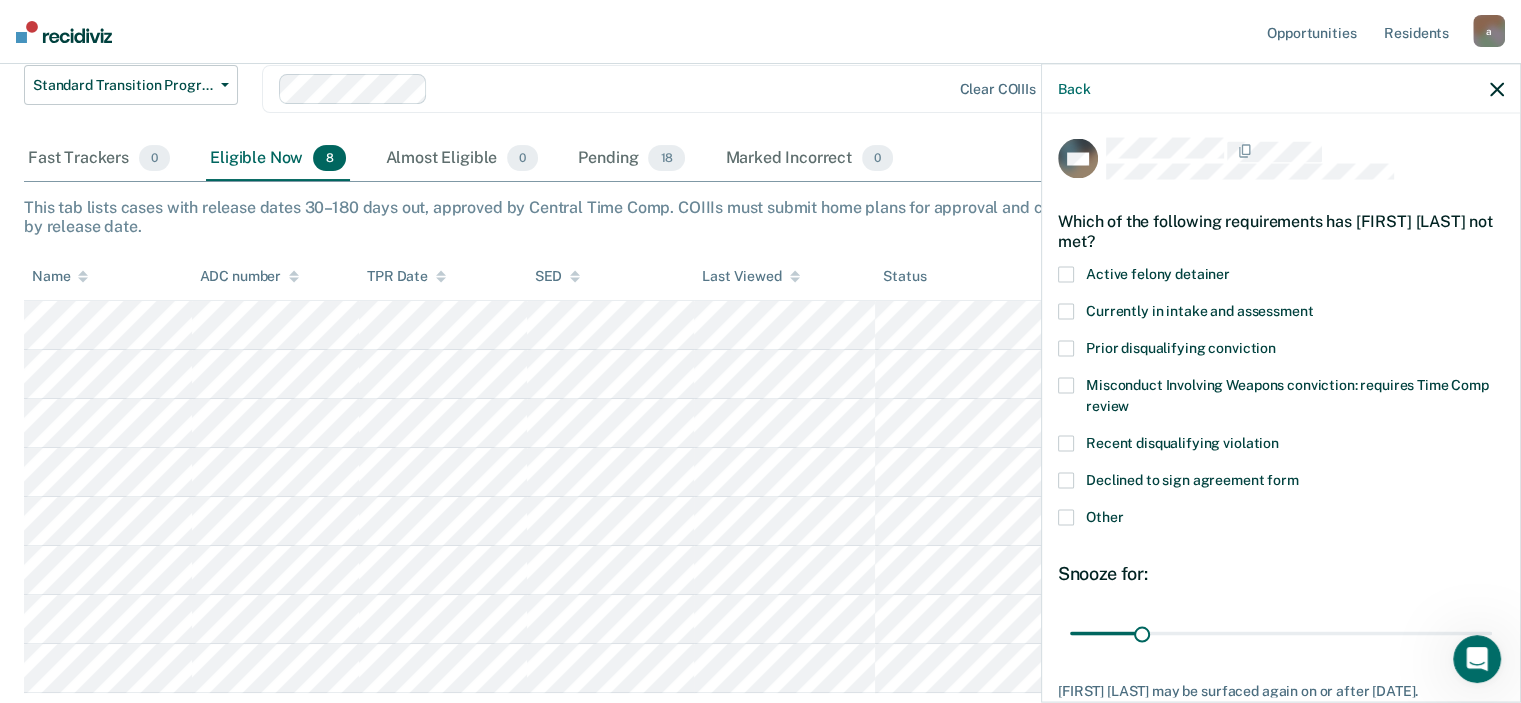 click at bounding box center (1066, 517) 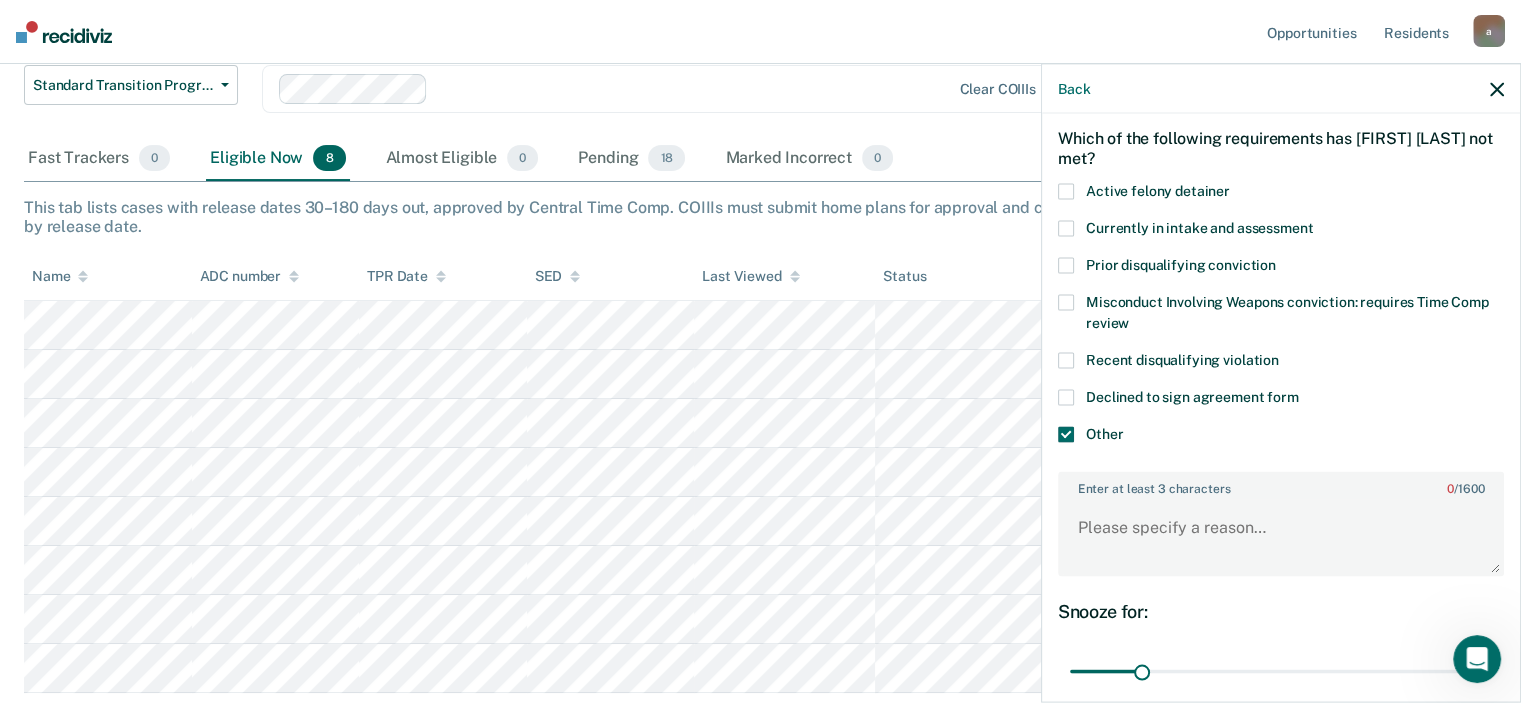 scroll, scrollTop: 200, scrollLeft: 0, axis: vertical 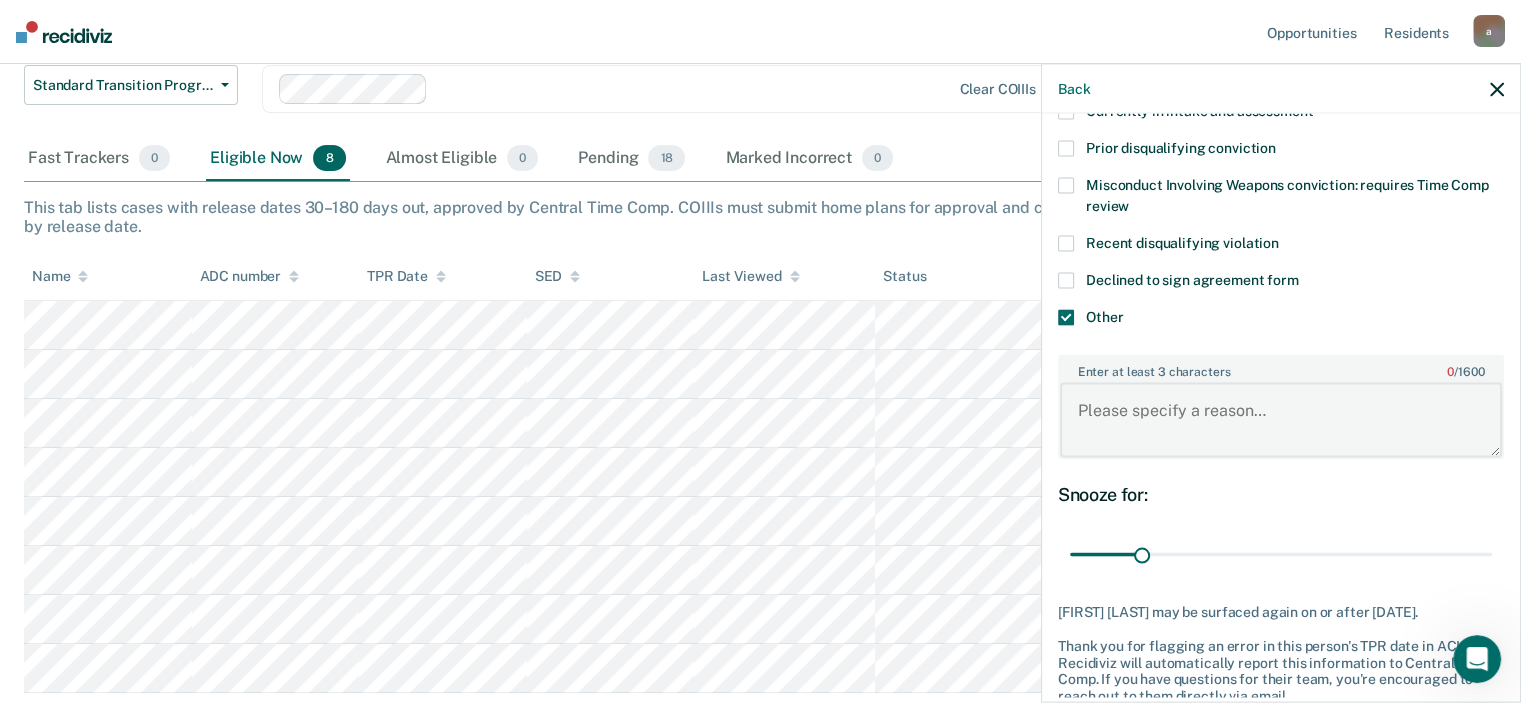 click on "Enter at least 3 characters 0  /  1600" at bounding box center [1281, 420] 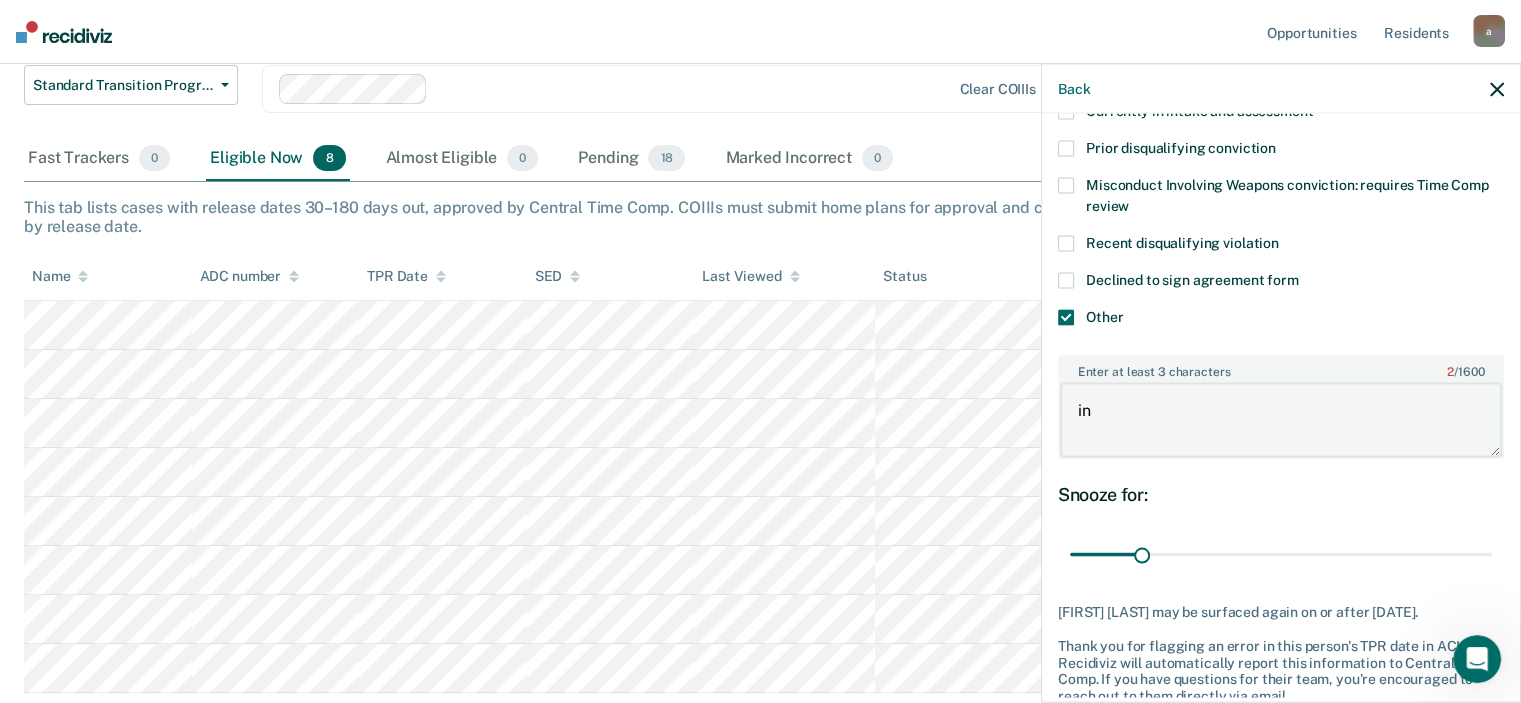 type on "i" 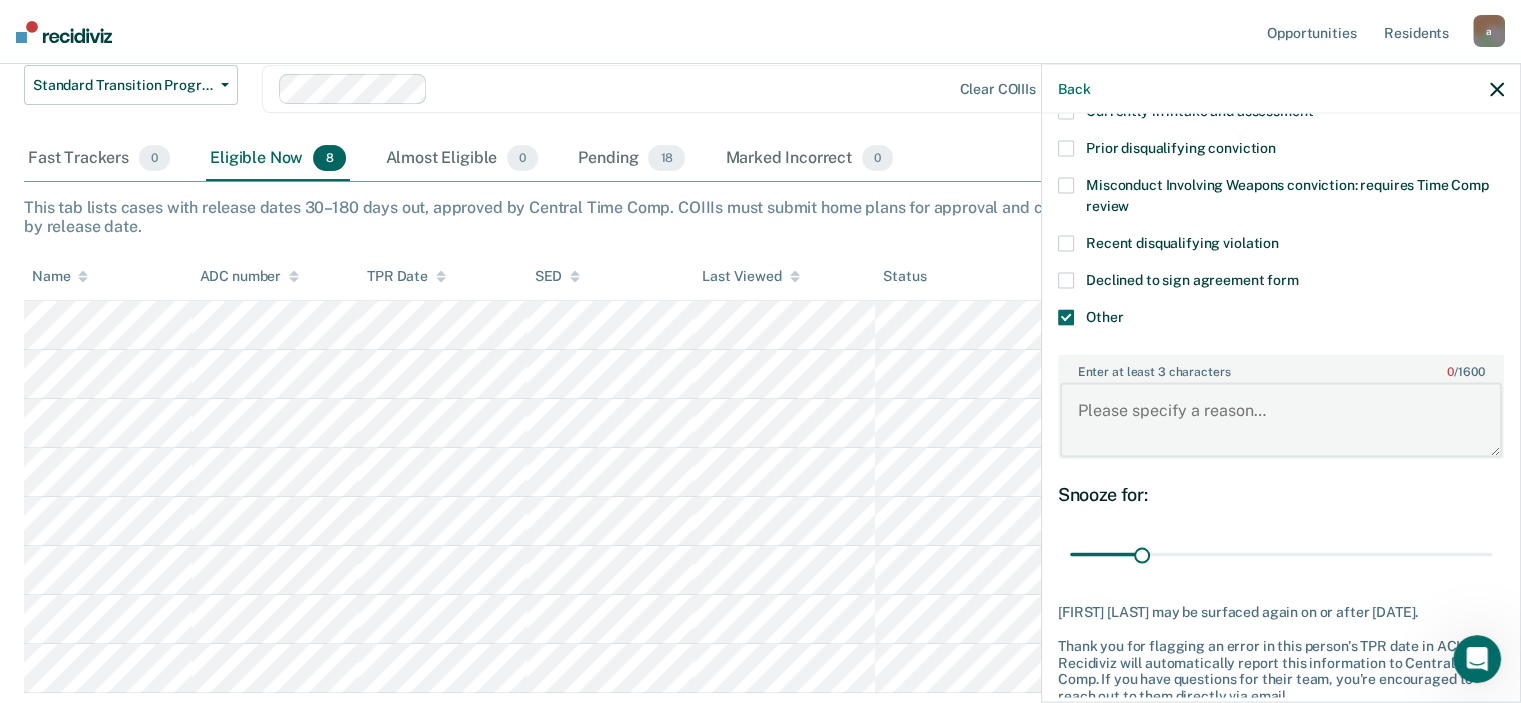 type on "T" 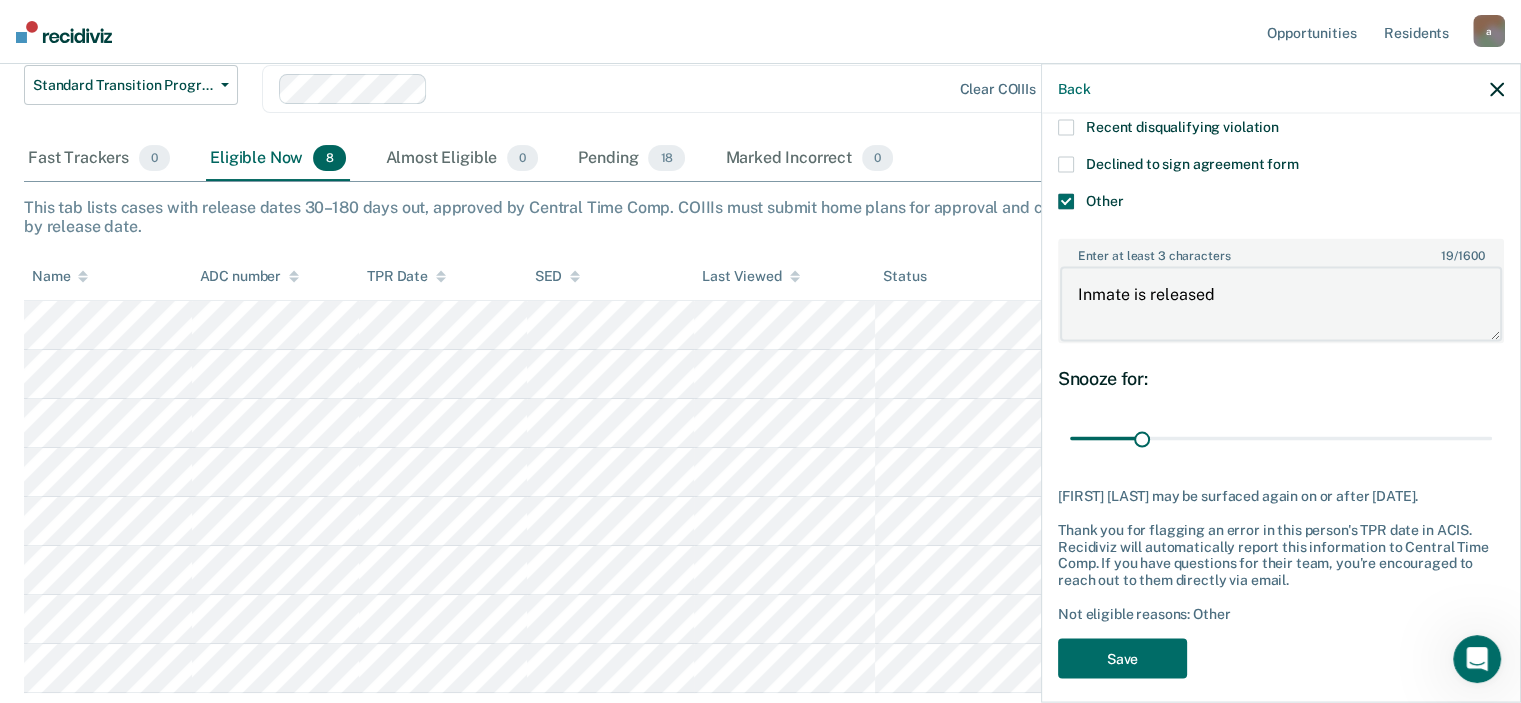 scroll, scrollTop: 328, scrollLeft: 0, axis: vertical 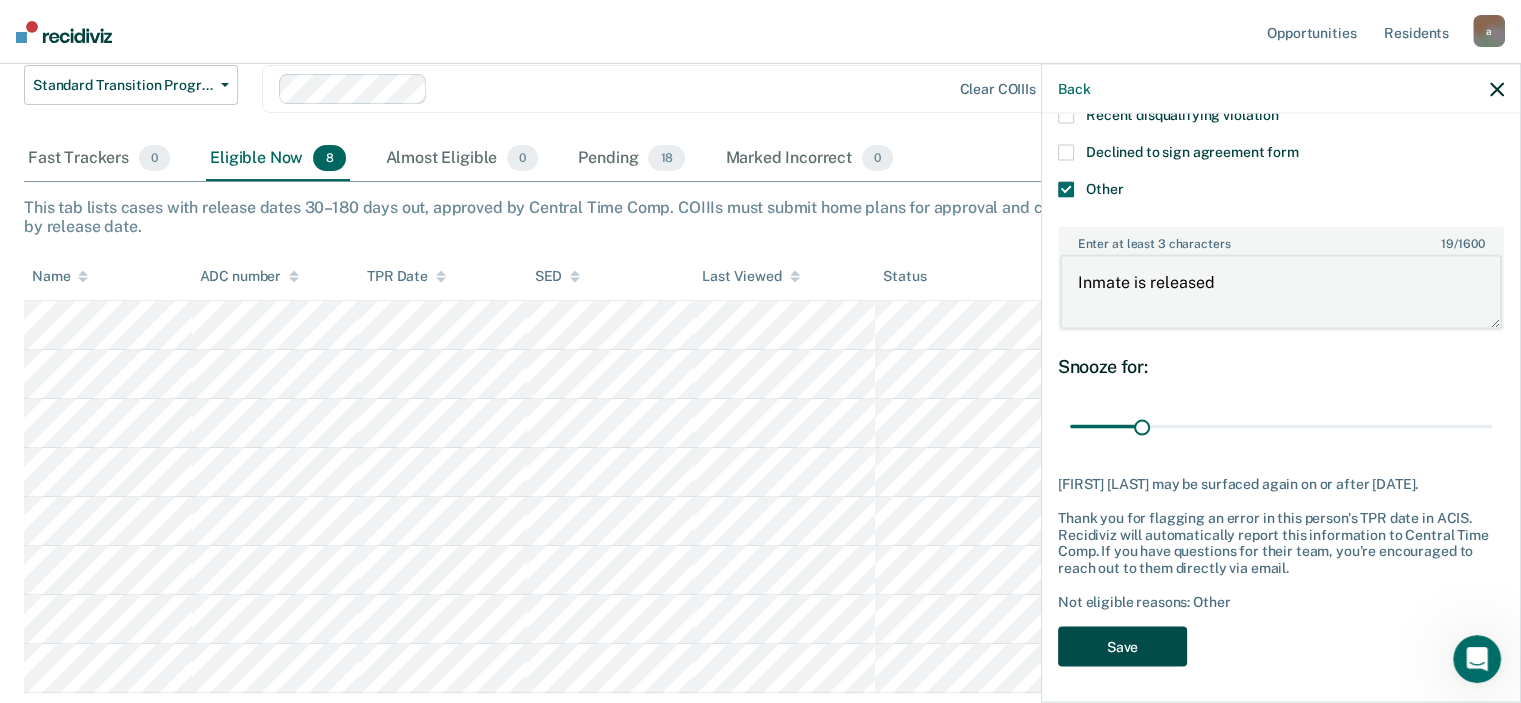 type on "Inmate is released" 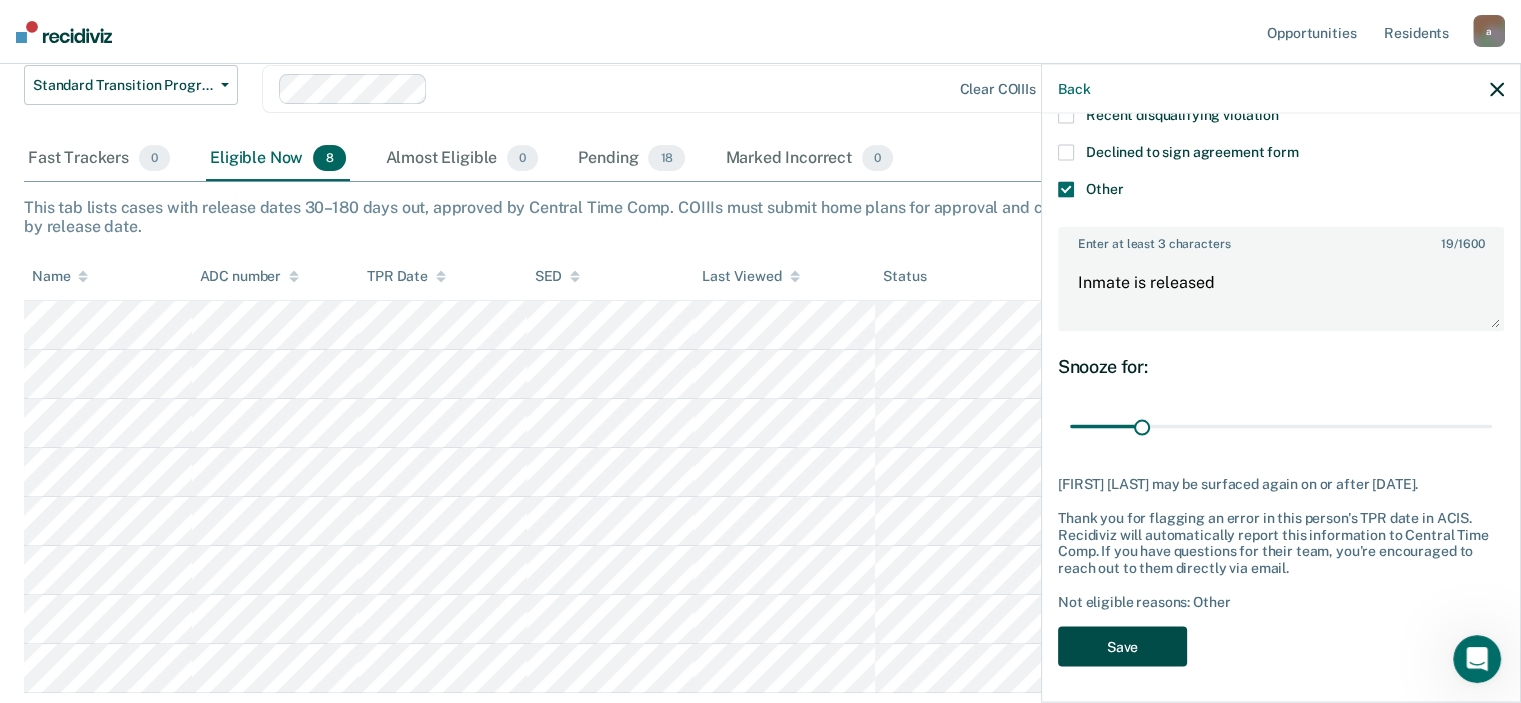 click on "Save" at bounding box center [1122, 646] 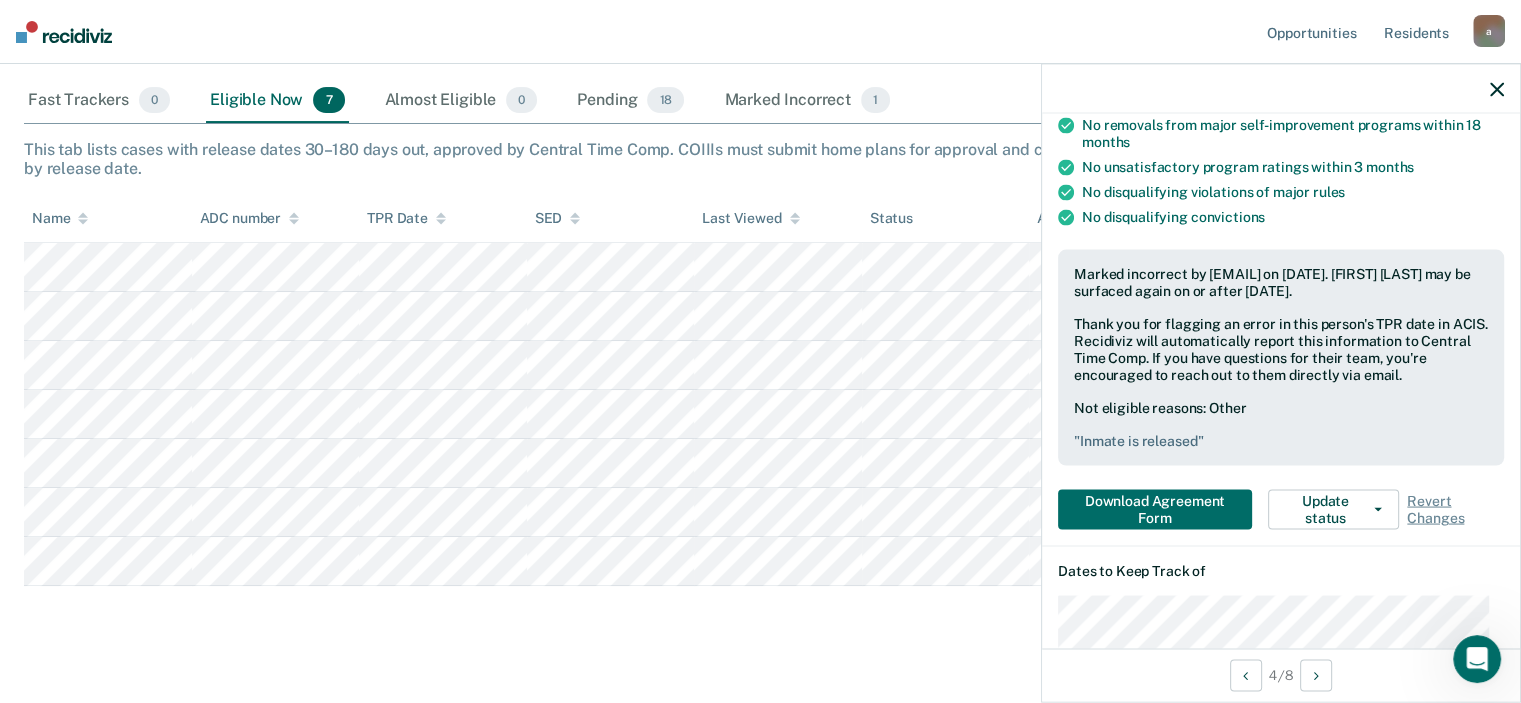 scroll, scrollTop: 283, scrollLeft: 0, axis: vertical 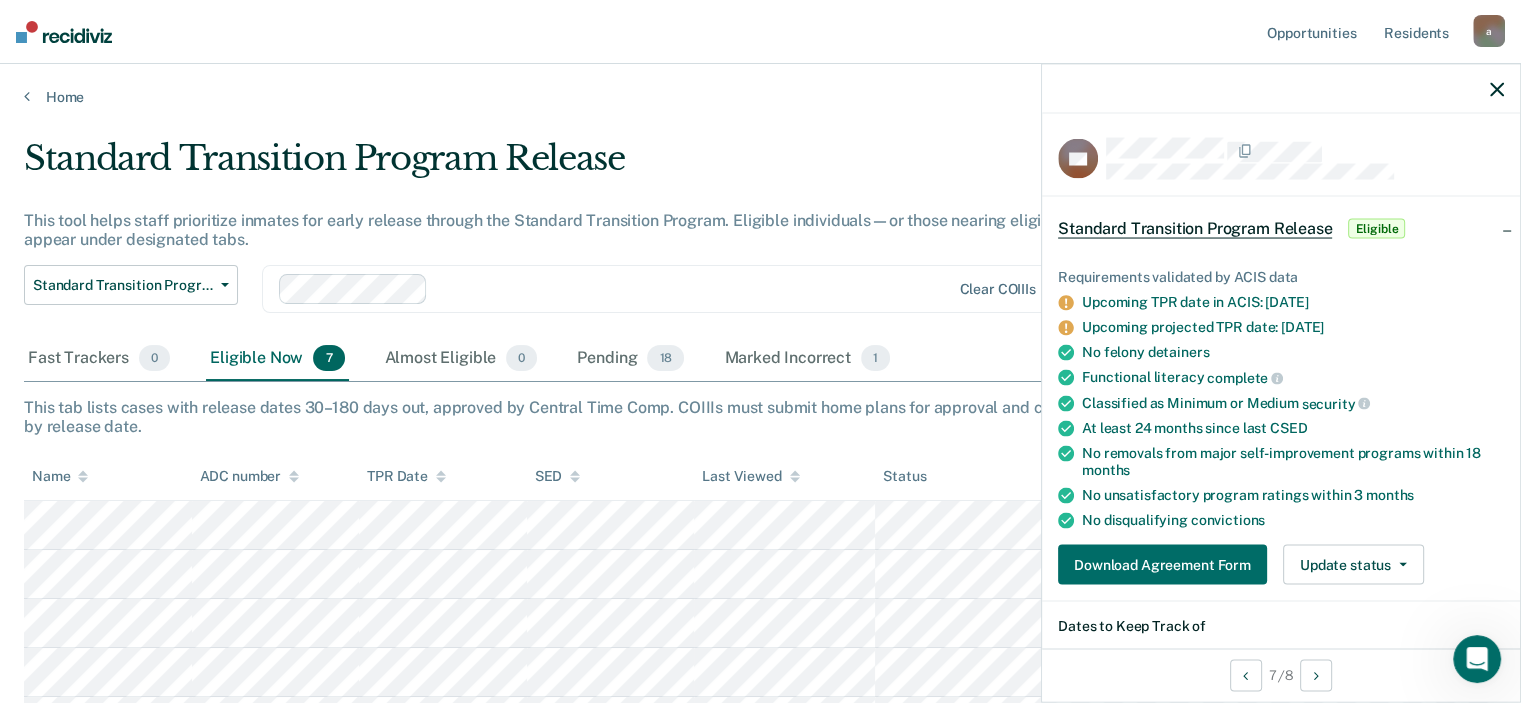 click 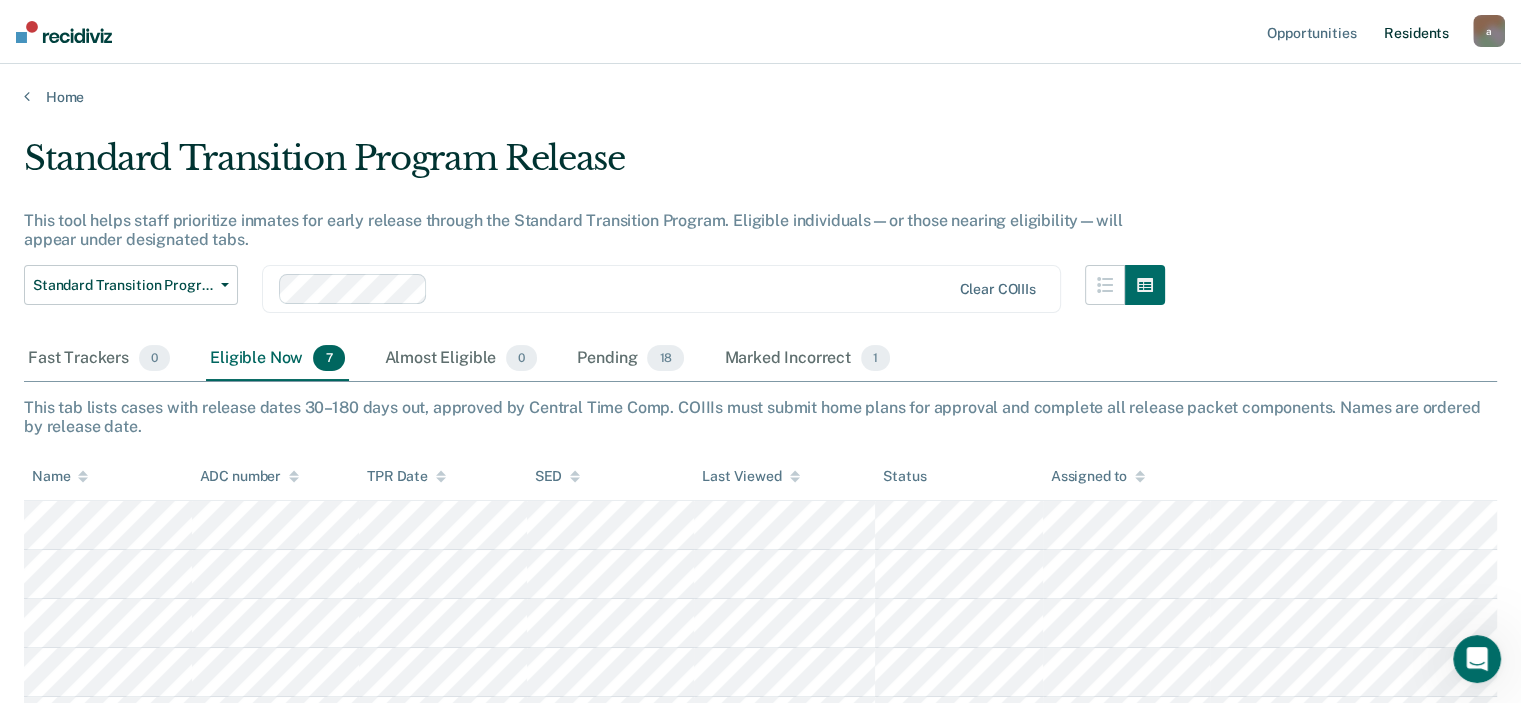 click on "Resident s" at bounding box center (1416, 32) 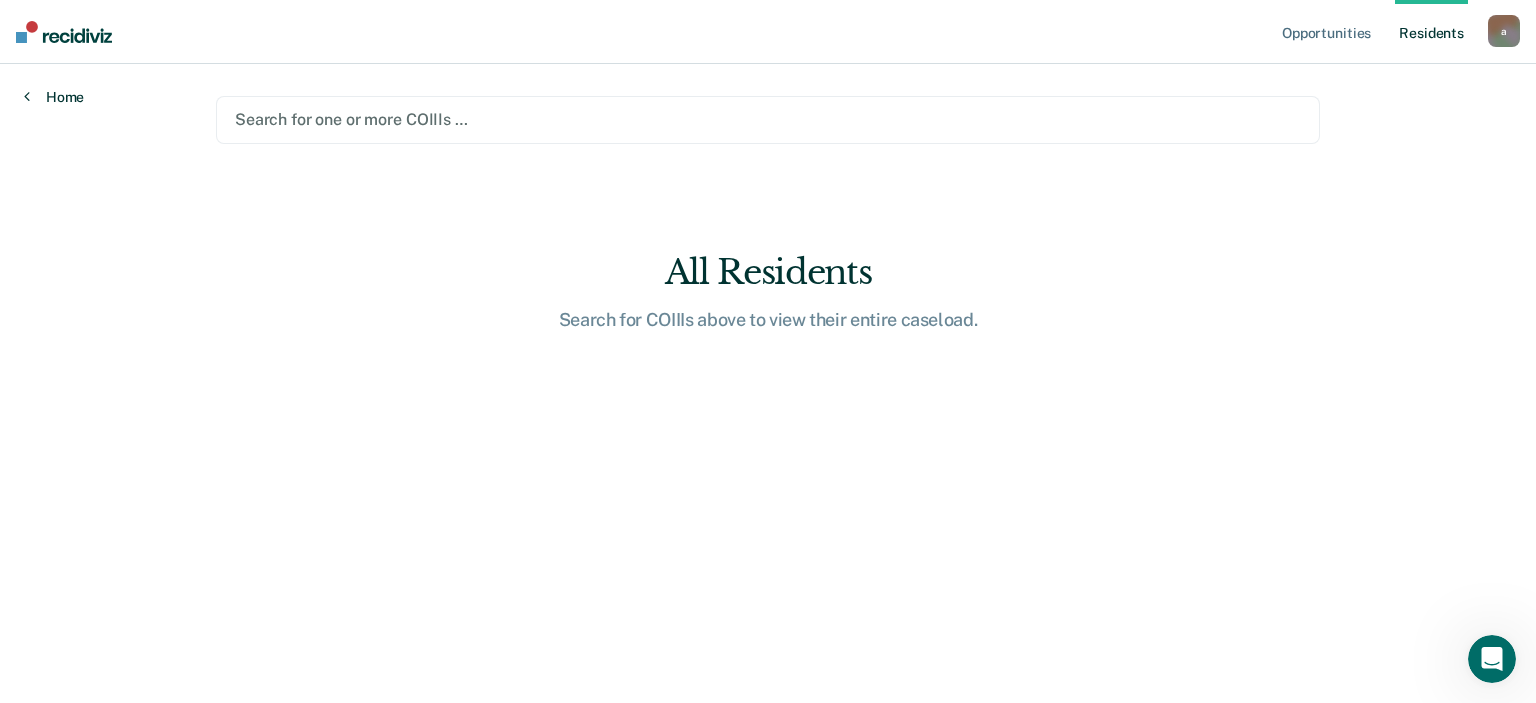 click on "Home" at bounding box center (54, 97) 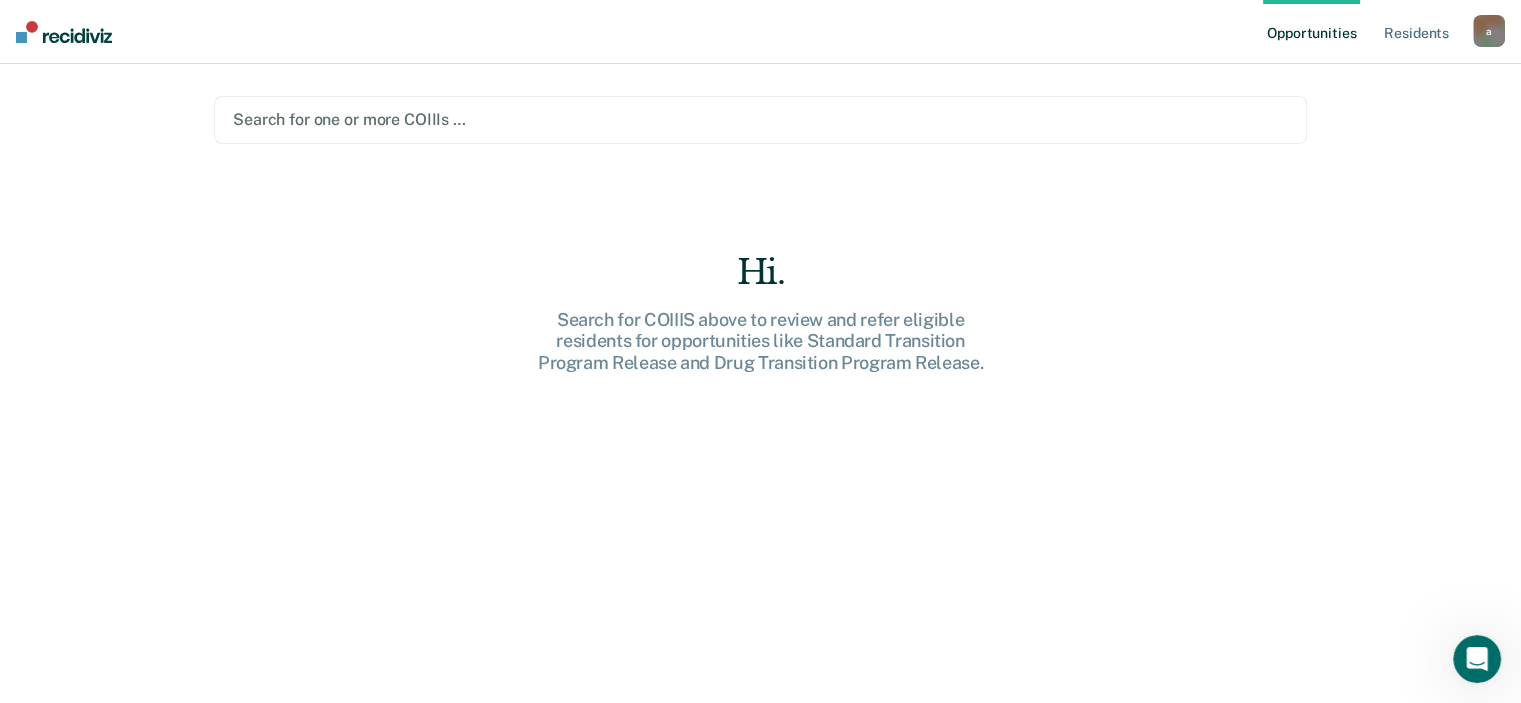 click at bounding box center (760, 119) 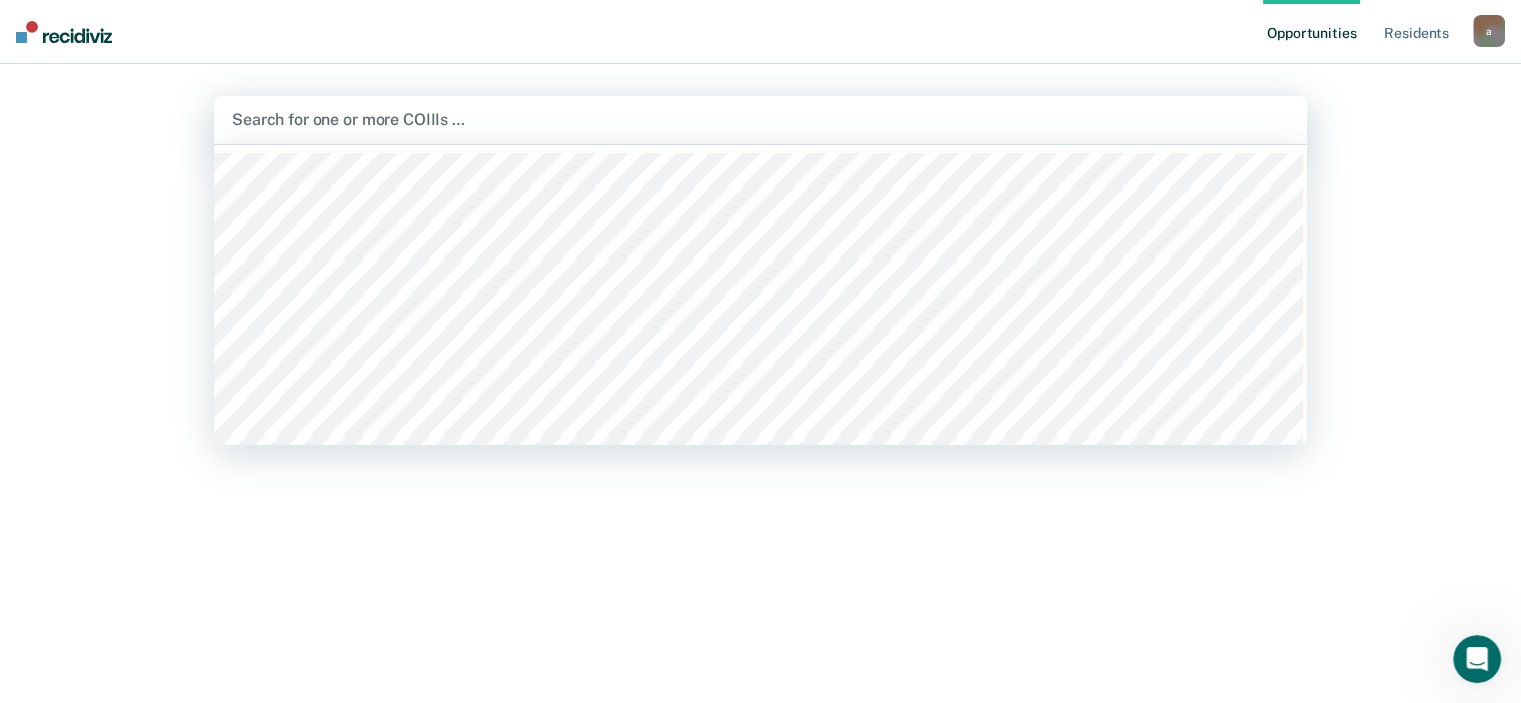 click at bounding box center (760, 119) 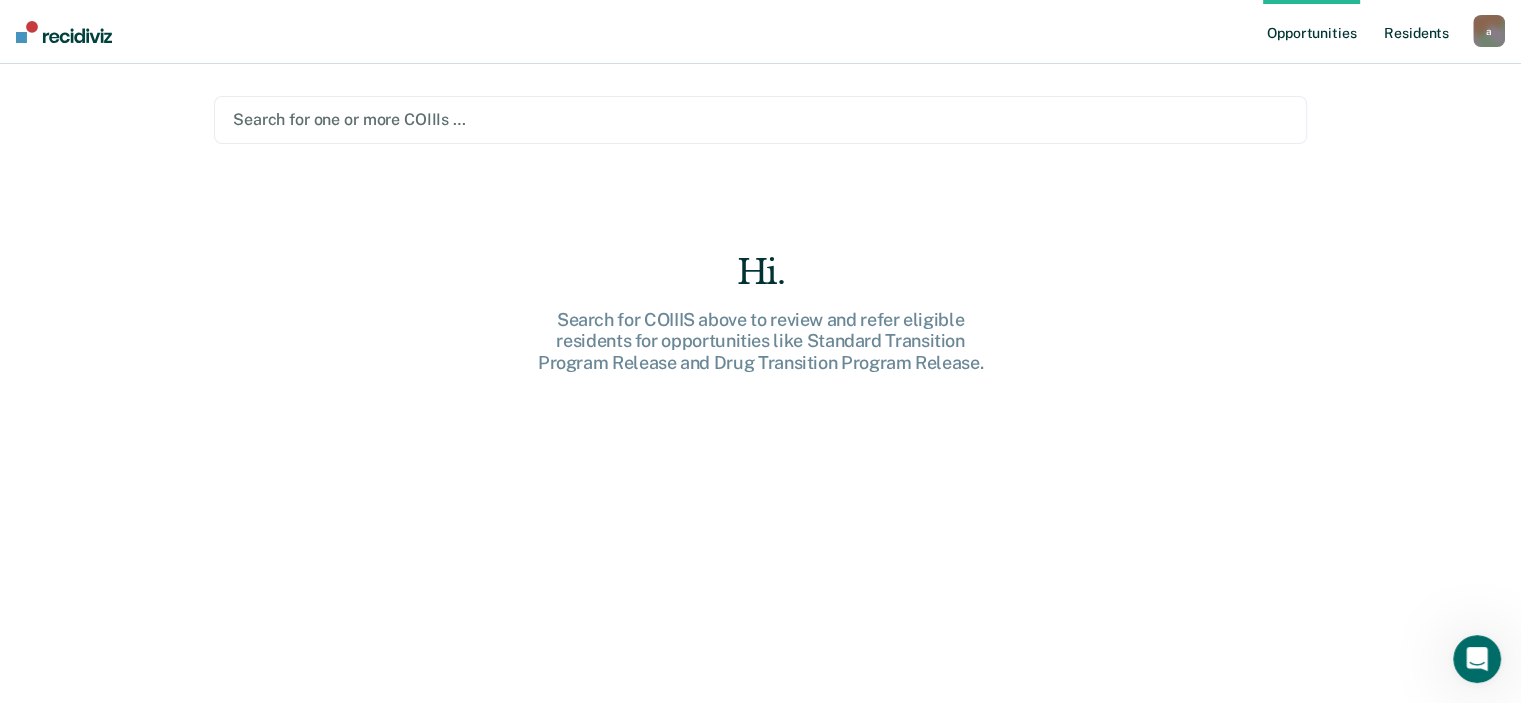 click on "Resident s" at bounding box center [1416, 32] 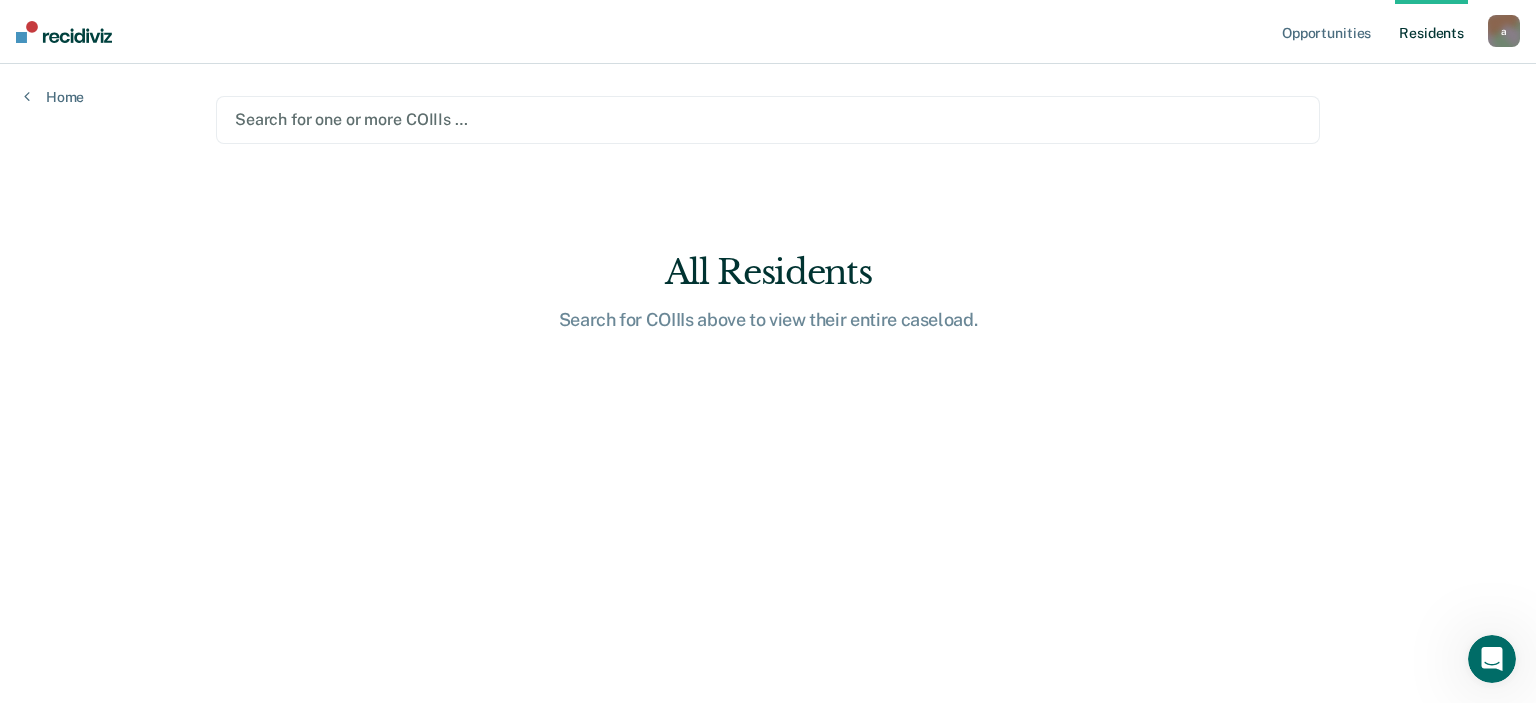 click on "Search for one or more COIIIs …" at bounding box center (768, 119) 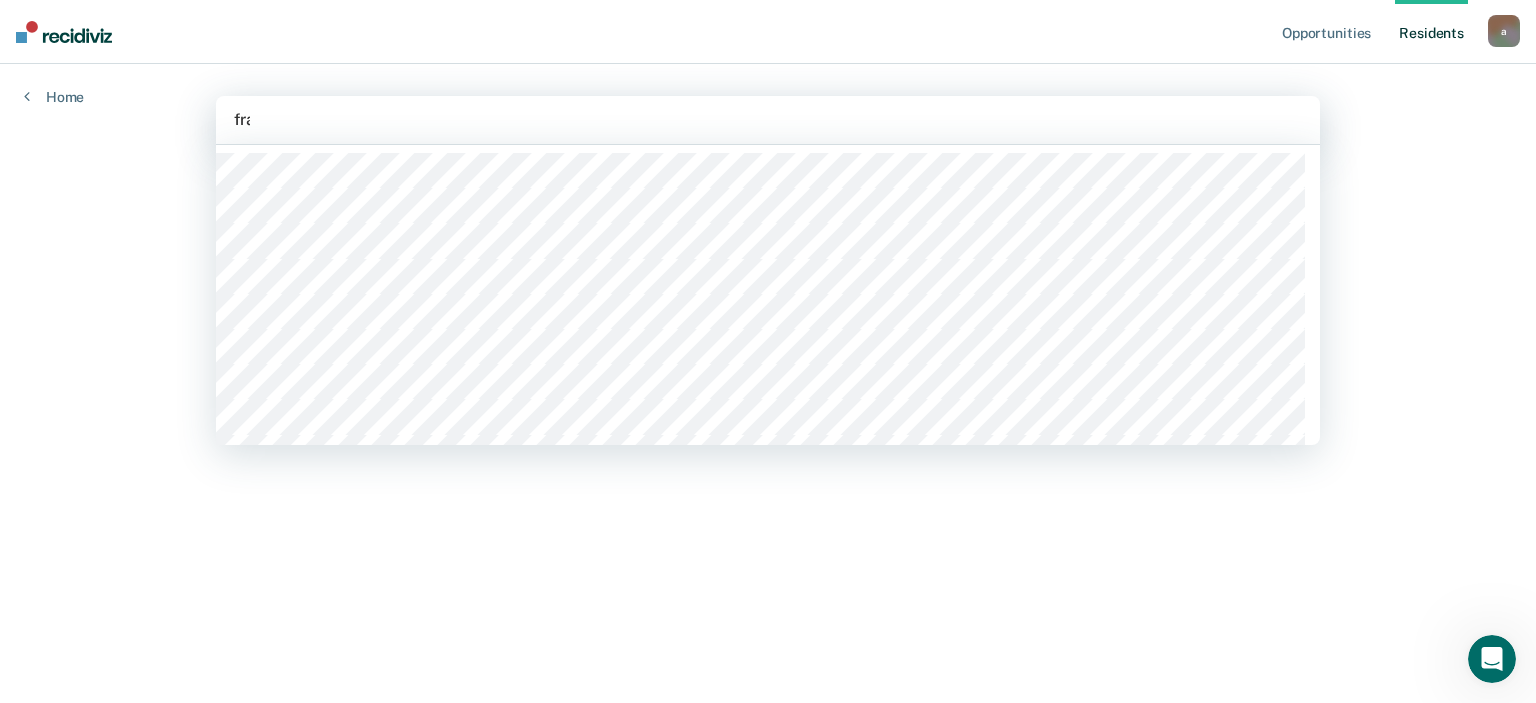 type on "[NAME]" 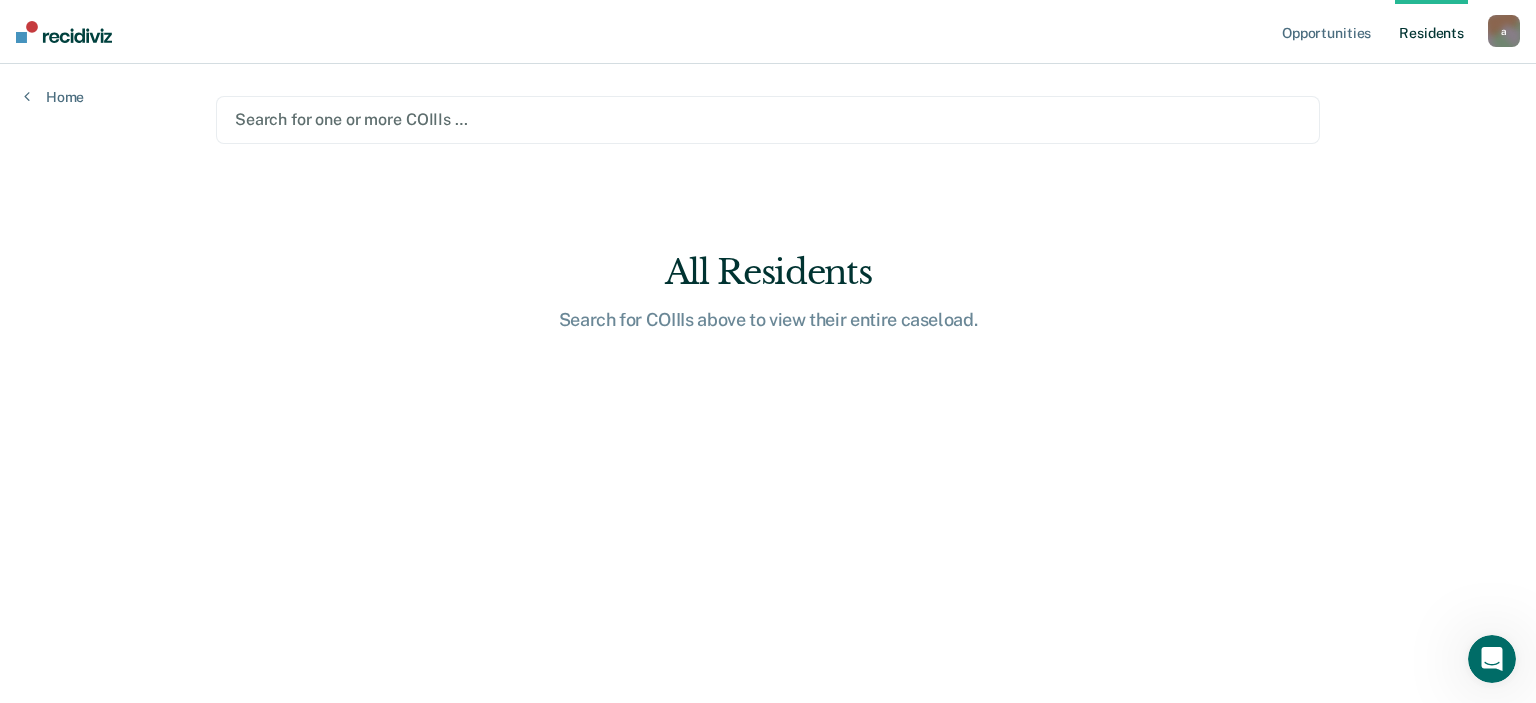 click on "Search for one or more COIIIs …" at bounding box center [768, 120] 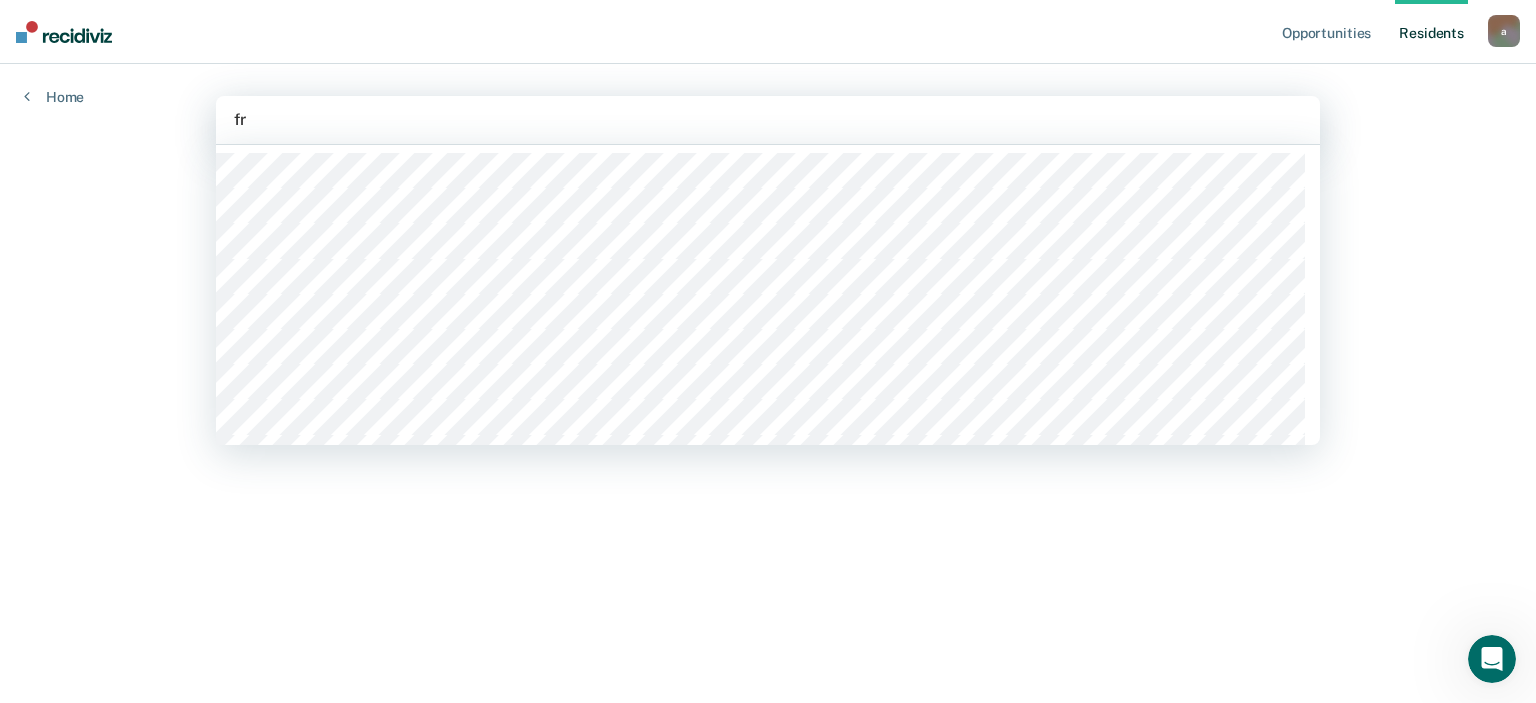 type on "fra" 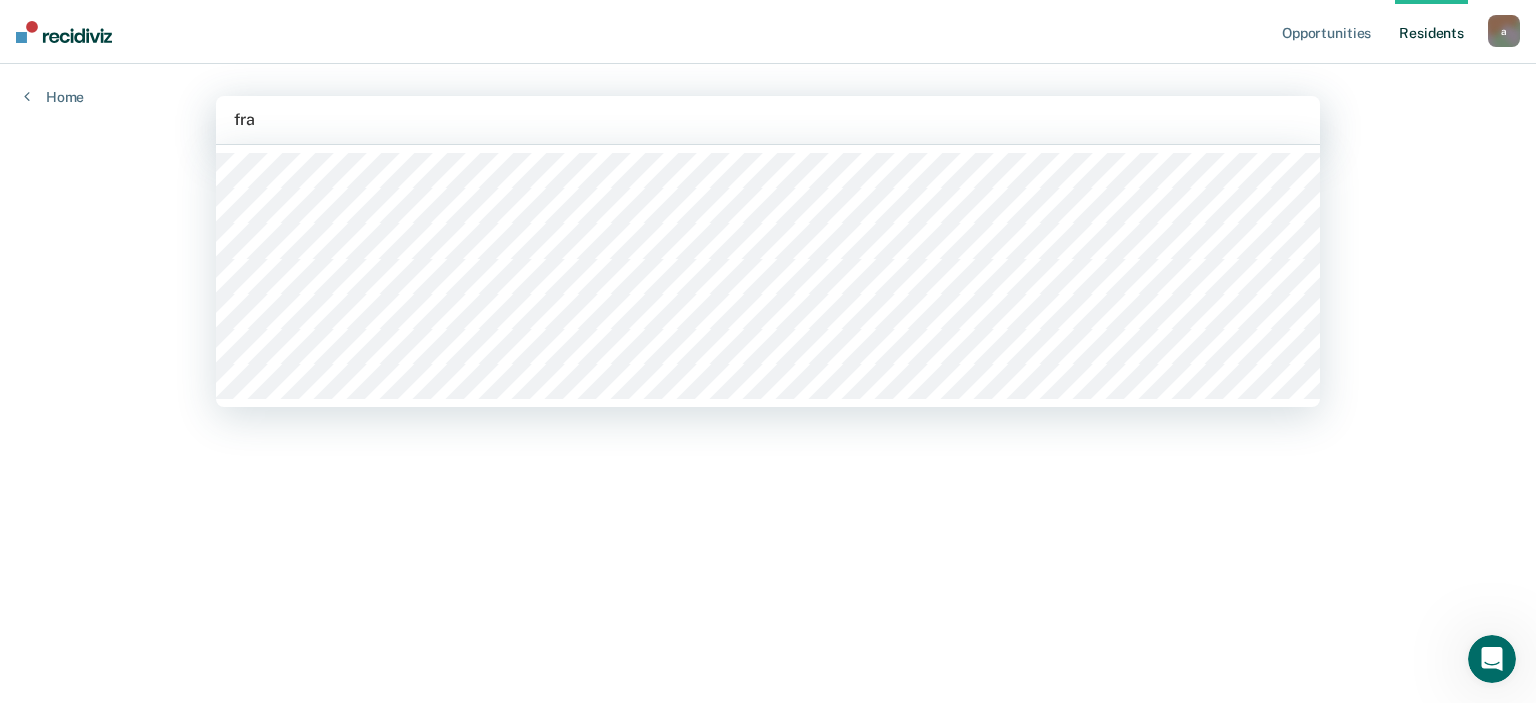 type 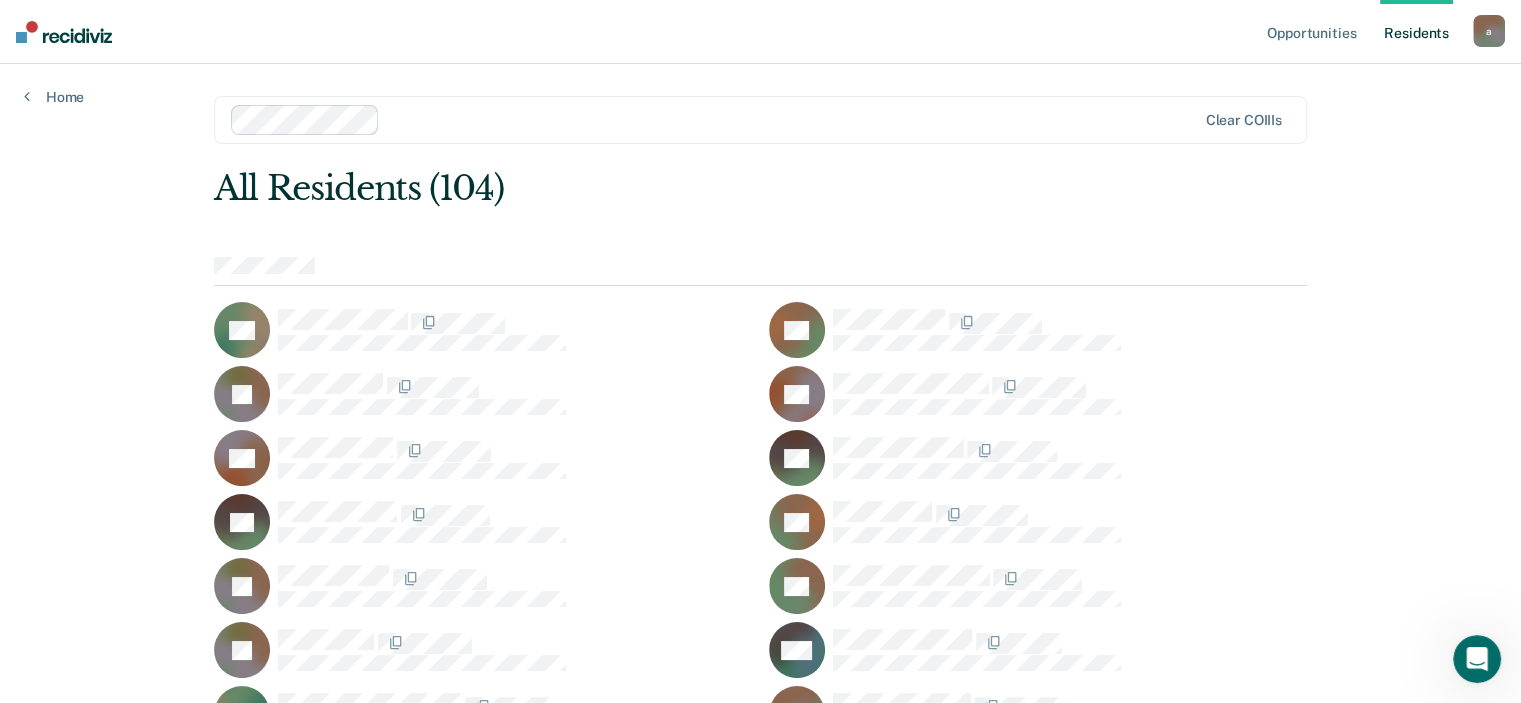 click at bounding box center [1070, 330] 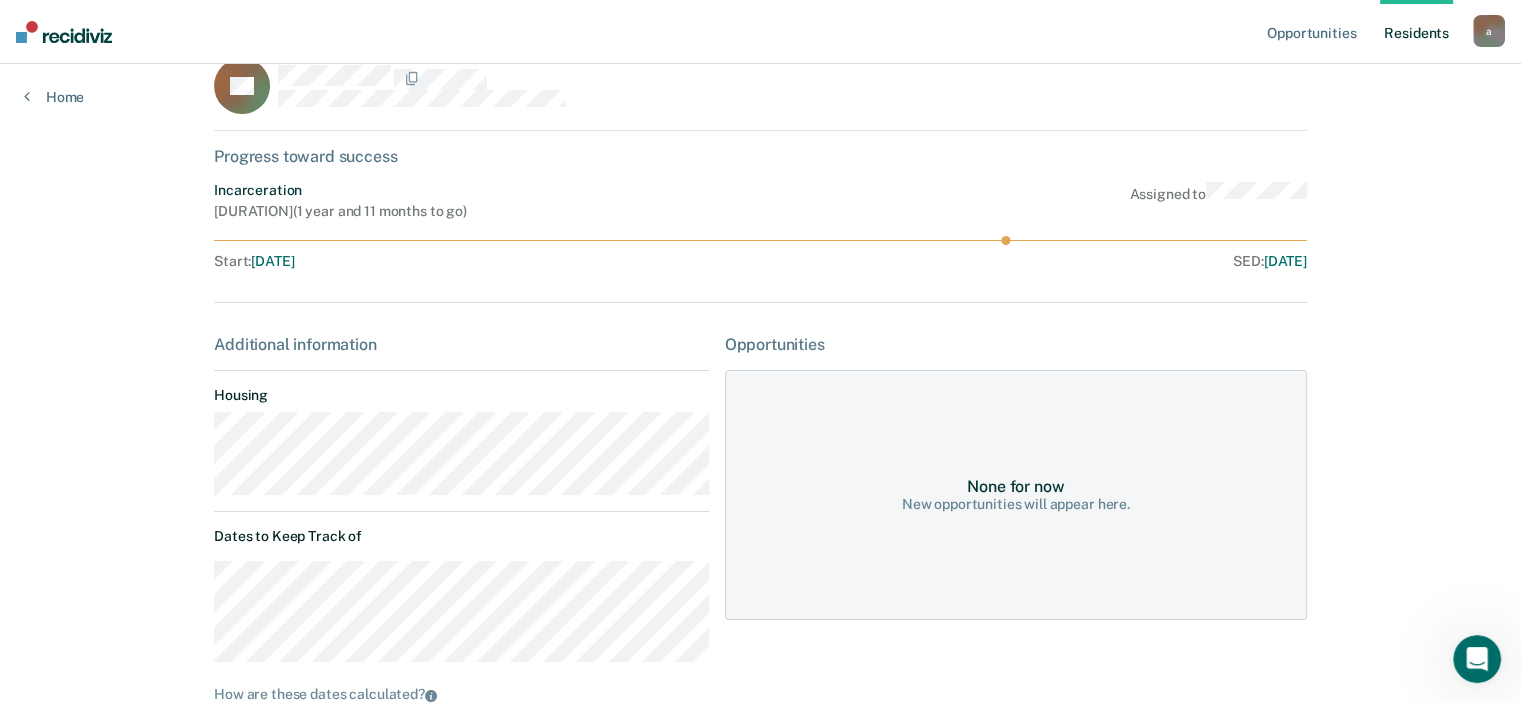 scroll, scrollTop: 0, scrollLeft: 0, axis: both 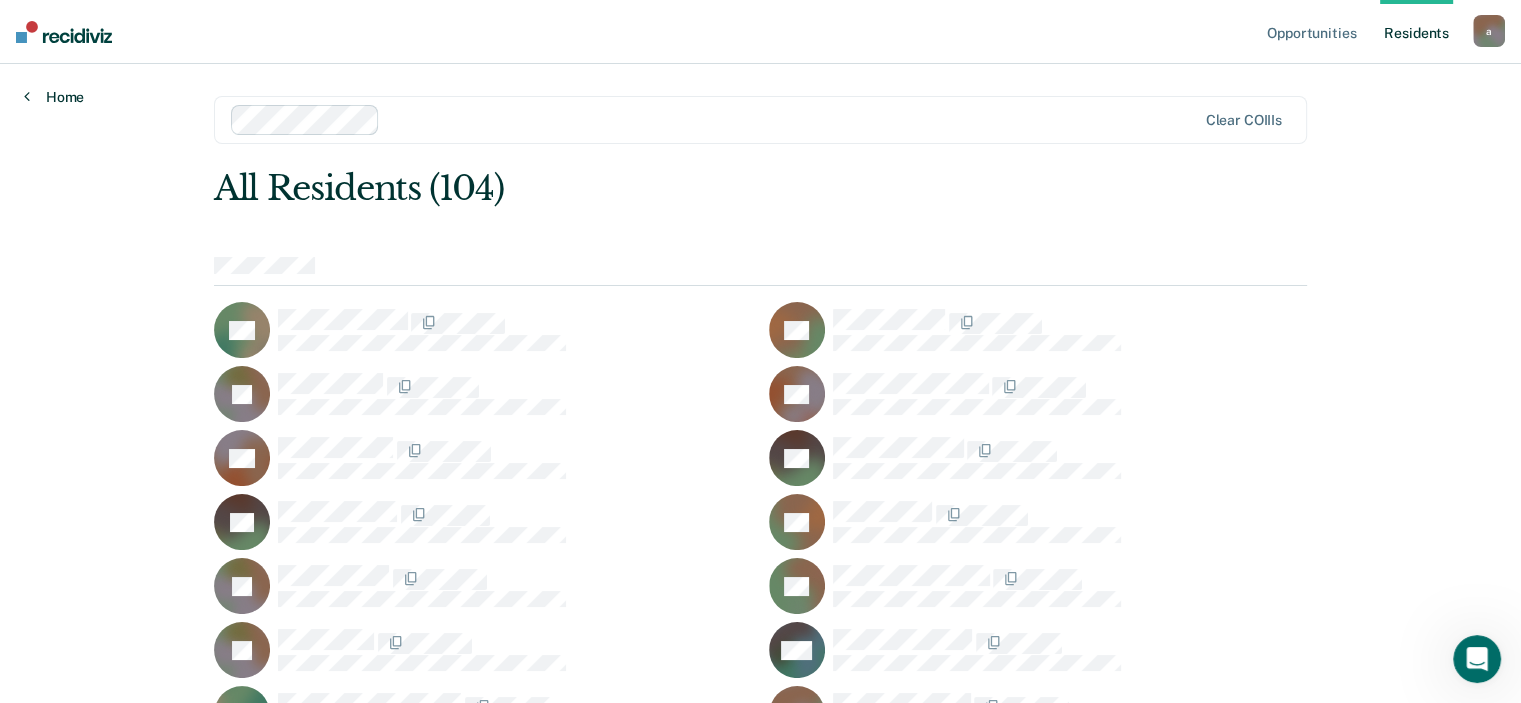 click on "Home" at bounding box center [54, 97] 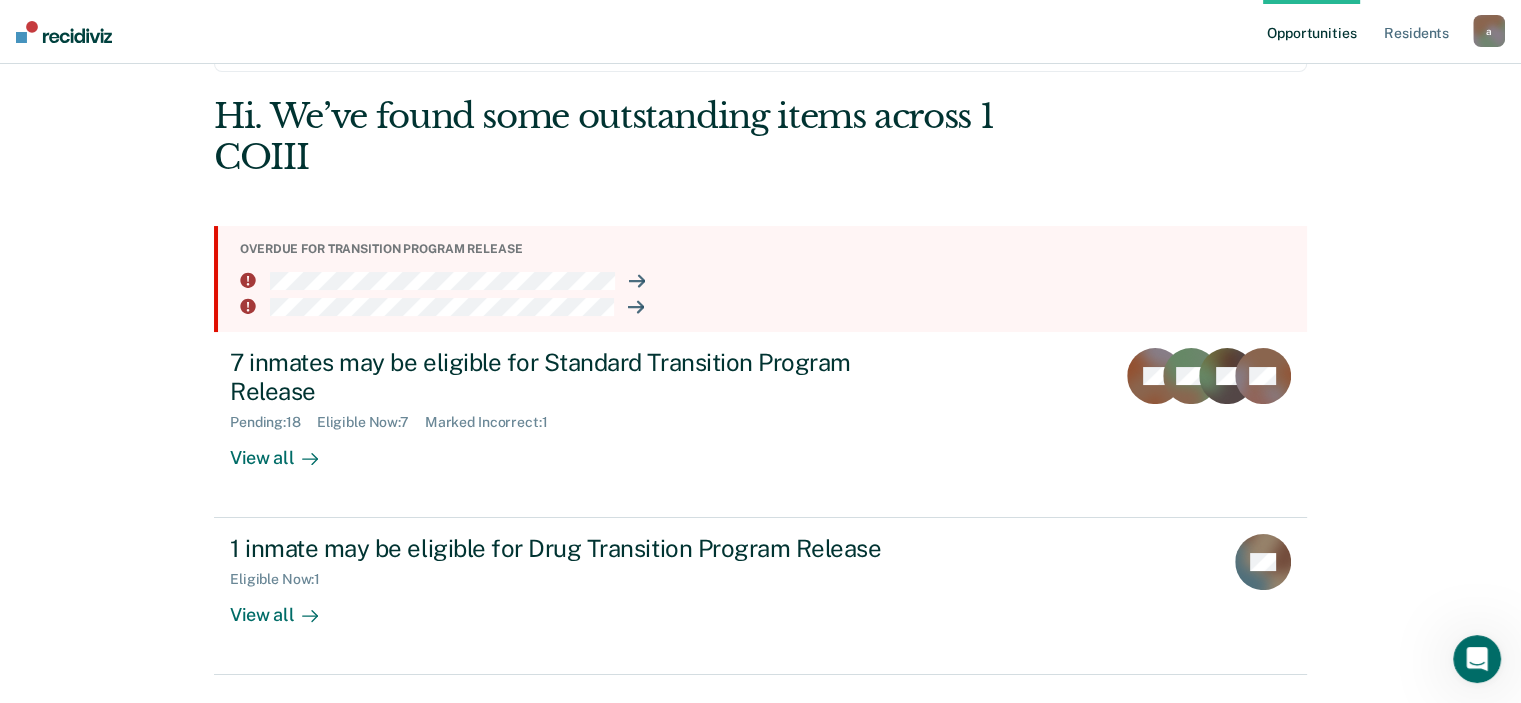 scroll, scrollTop: 0, scrollLeft: 0, axis: both 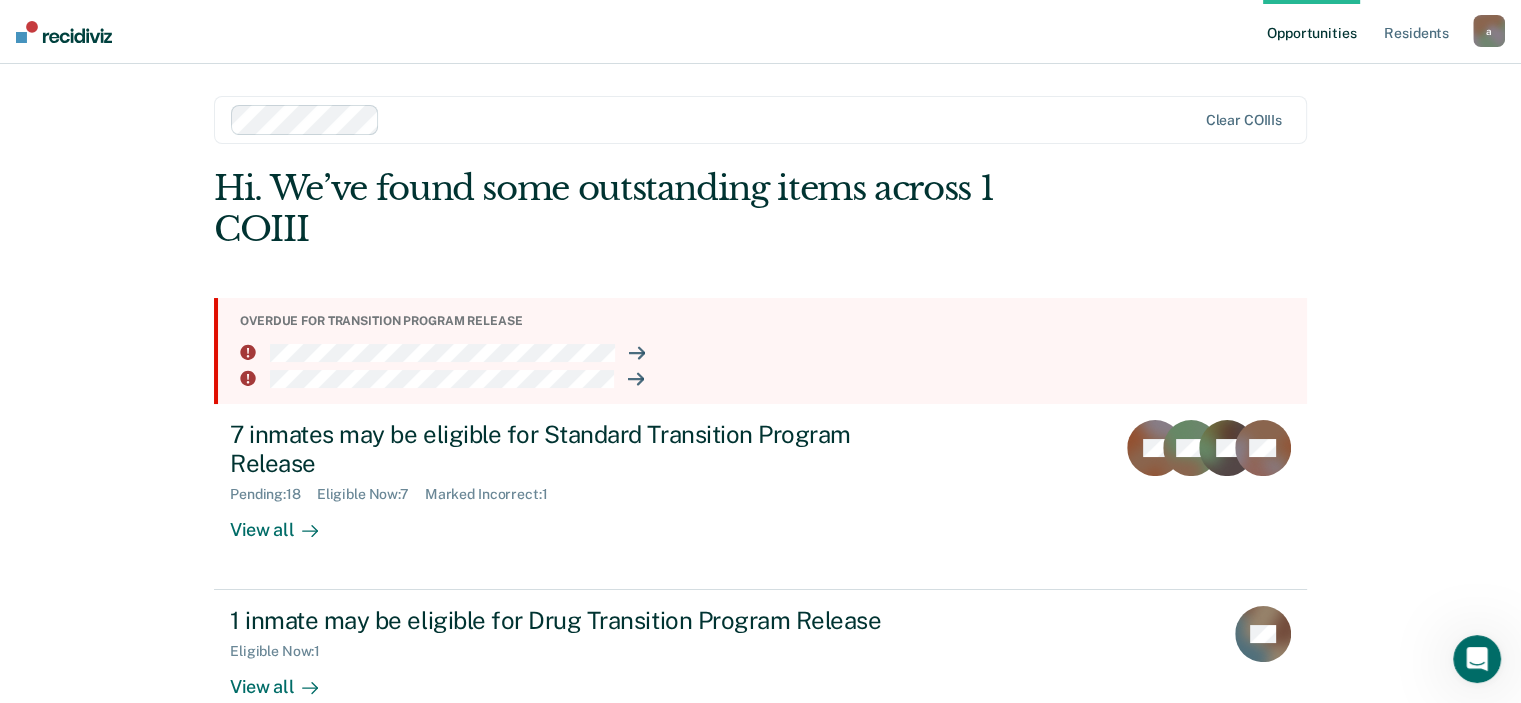 click on "Opportunities" at bounding box center [1311, 32] 